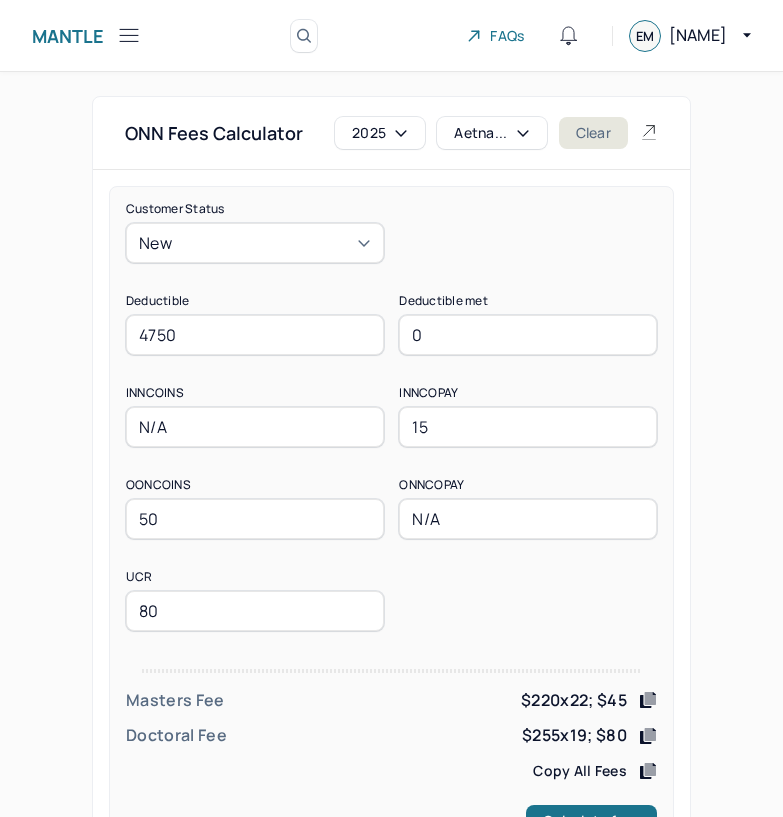 scroll, scrollTop: 78, scrollLeft: 0, axis: vertical 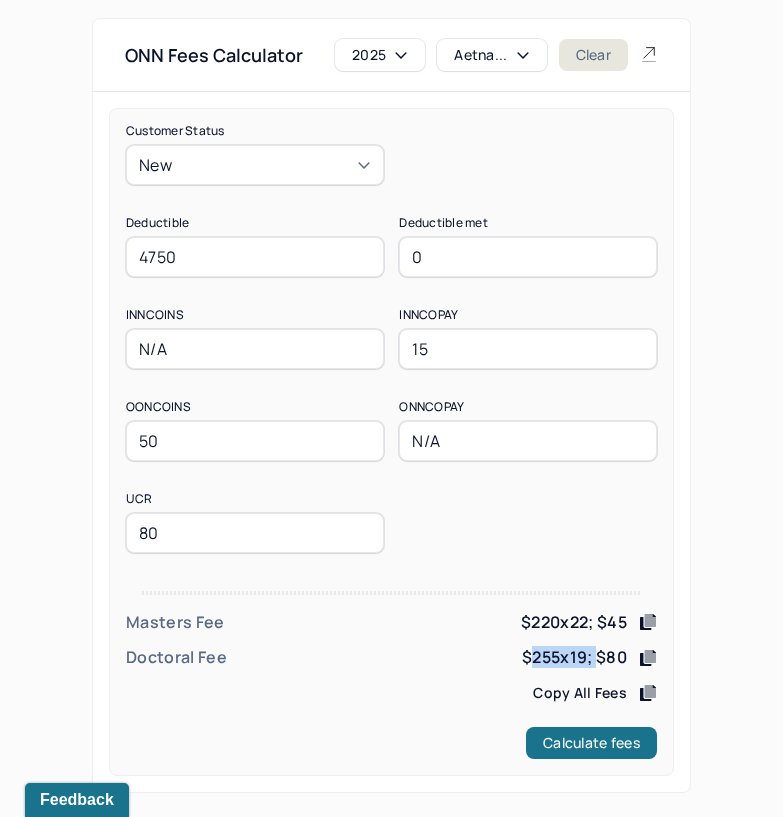 click on "Aetna..." at bounding box center (491, 55) 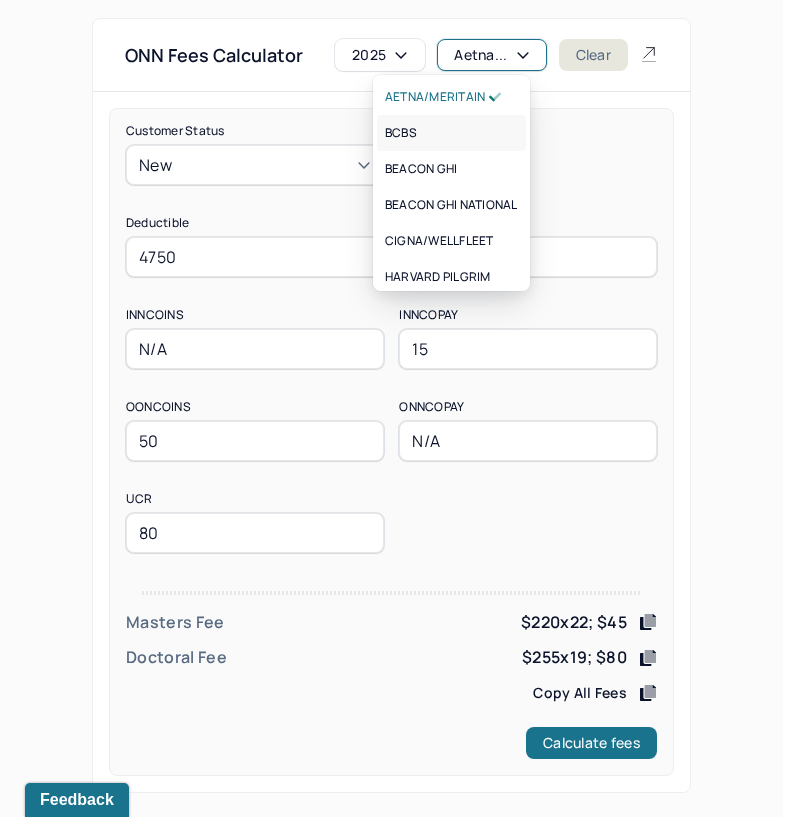 click on "BCBS" at bounding box center (451, 133) 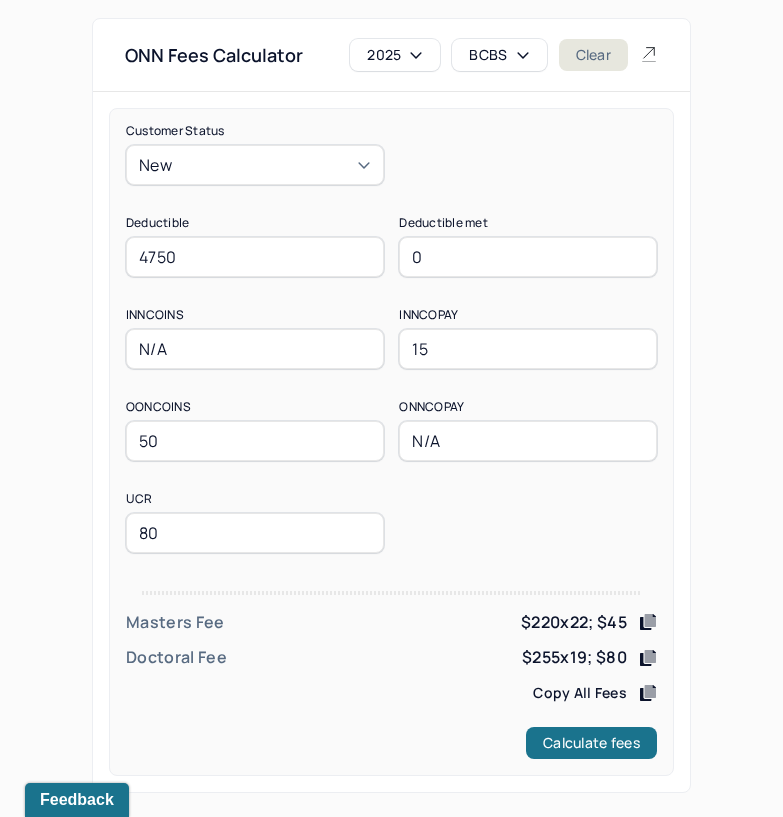 drag, startPoint x: 236, startPoint y: 249, endPoint x: 93, endPoint y: 256, distance: 143.17122 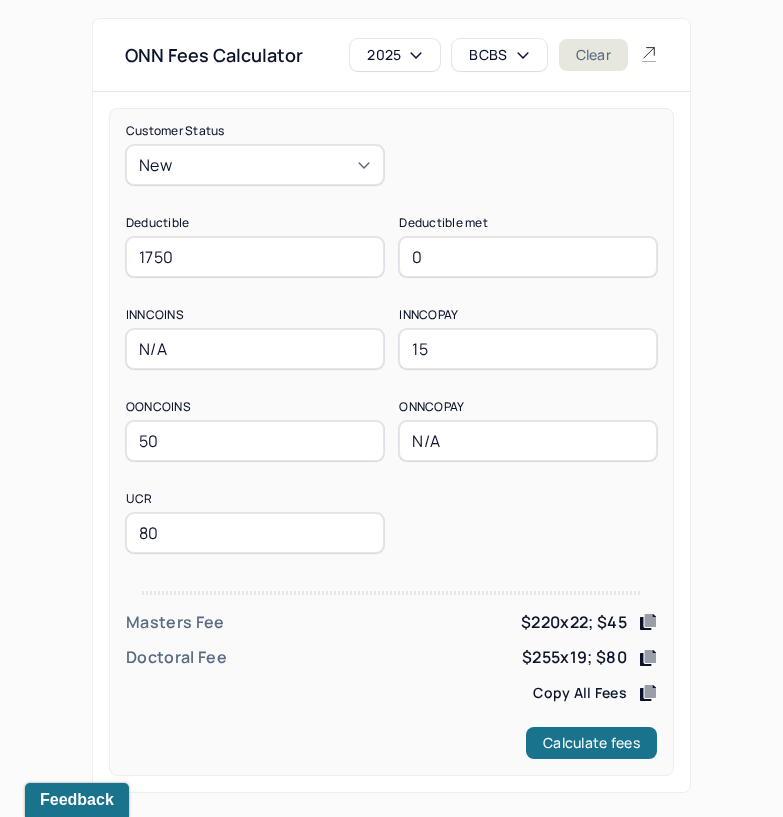 type on "1750" 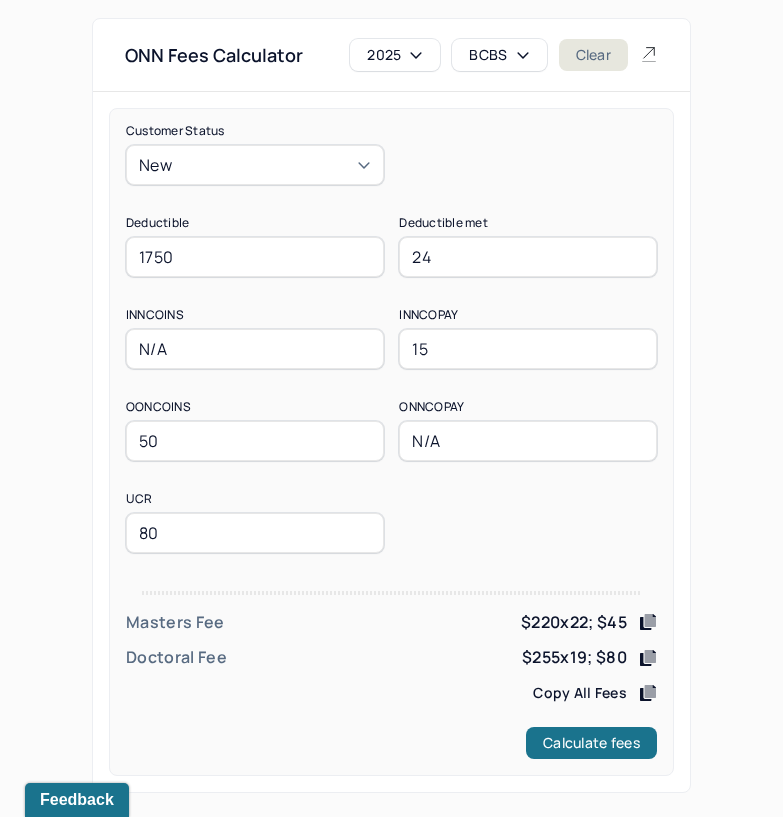 type on "24" 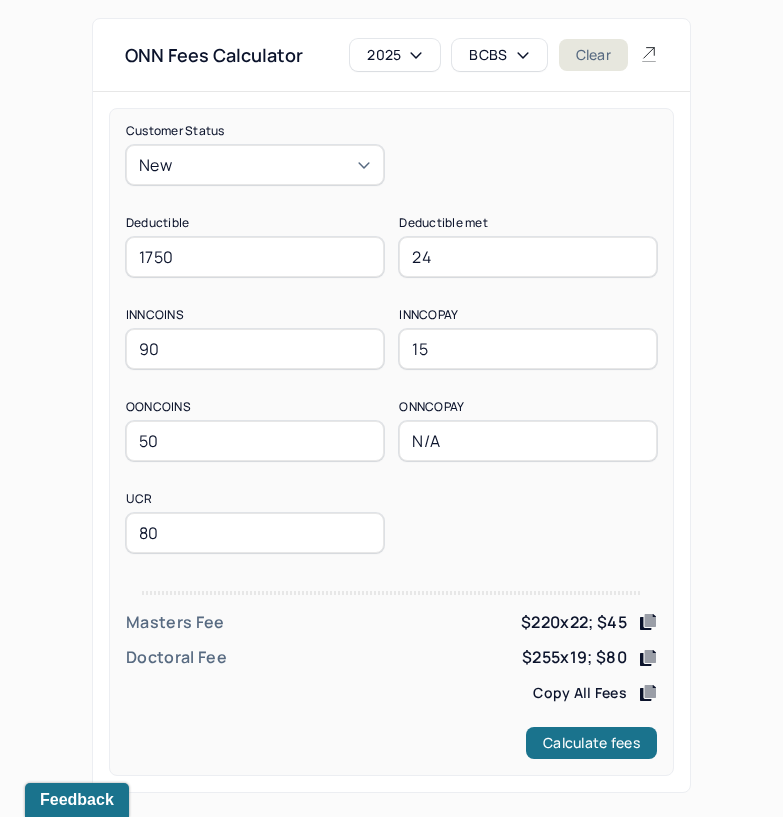 type on "90" 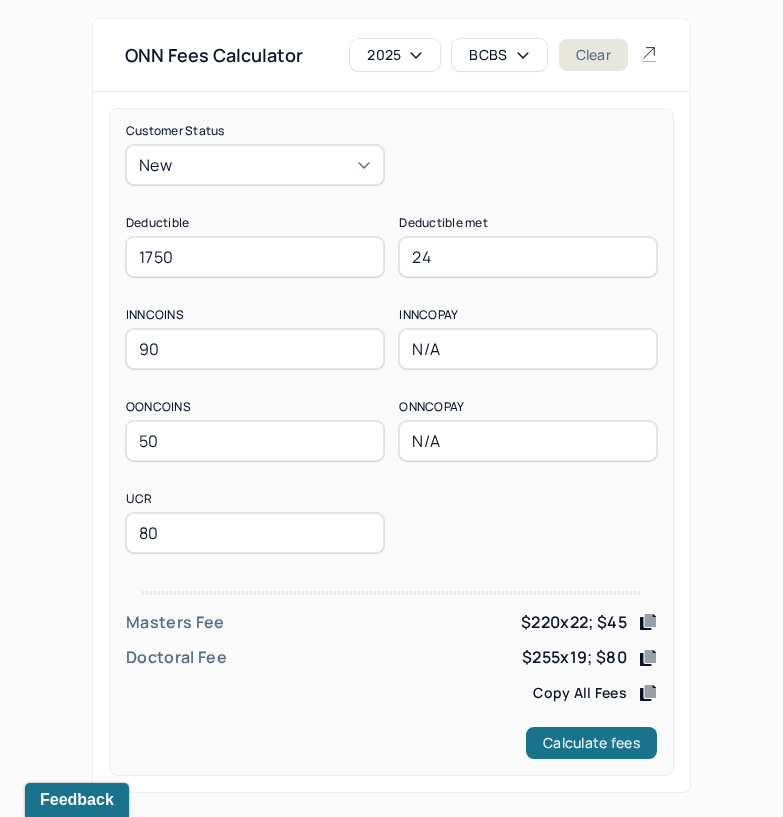 type on "N/A" 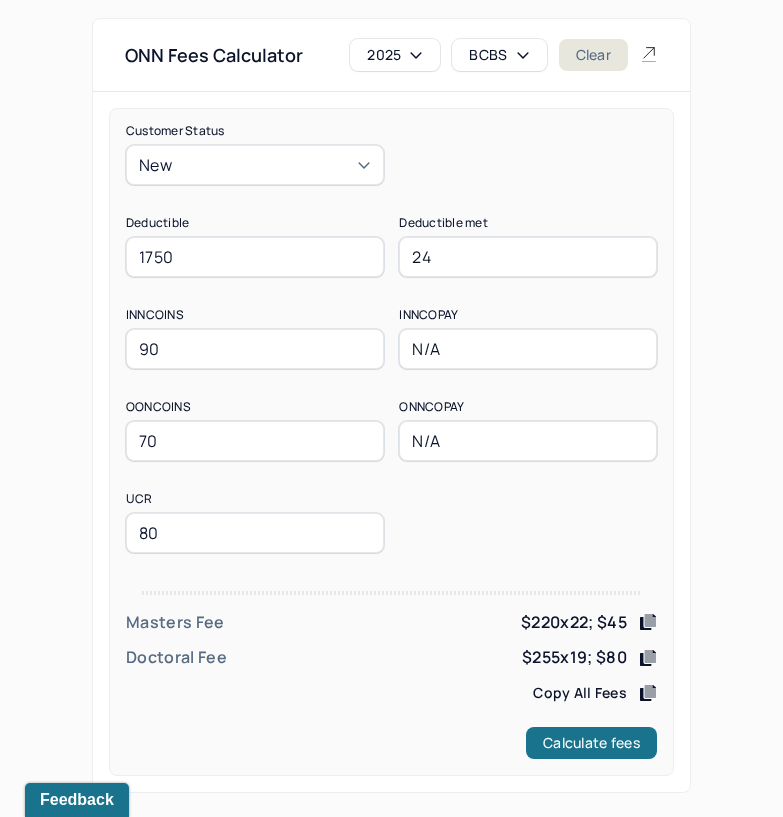 type on "70" 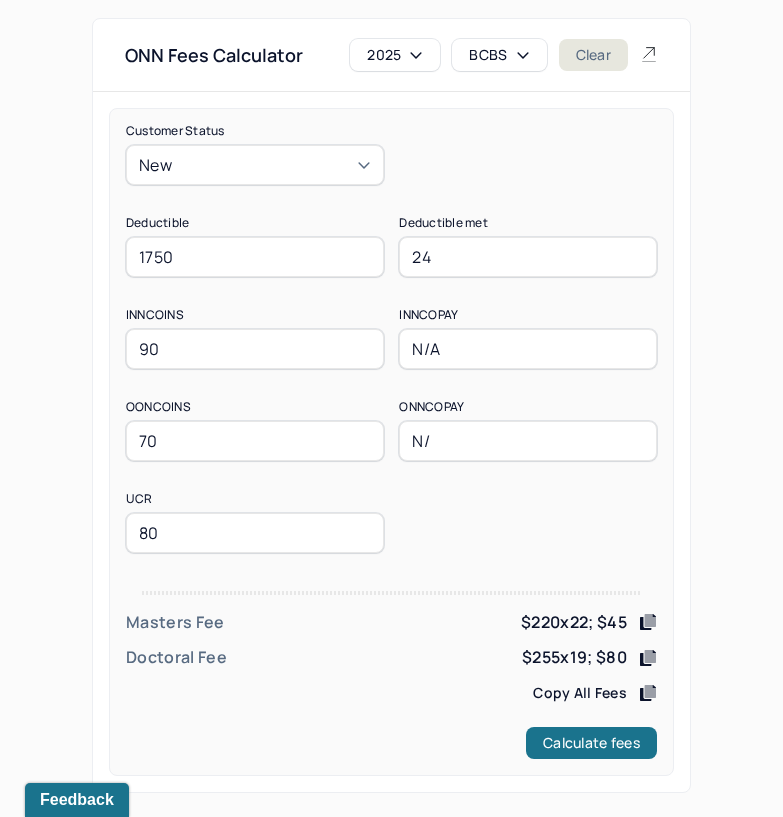 type on "N/A" 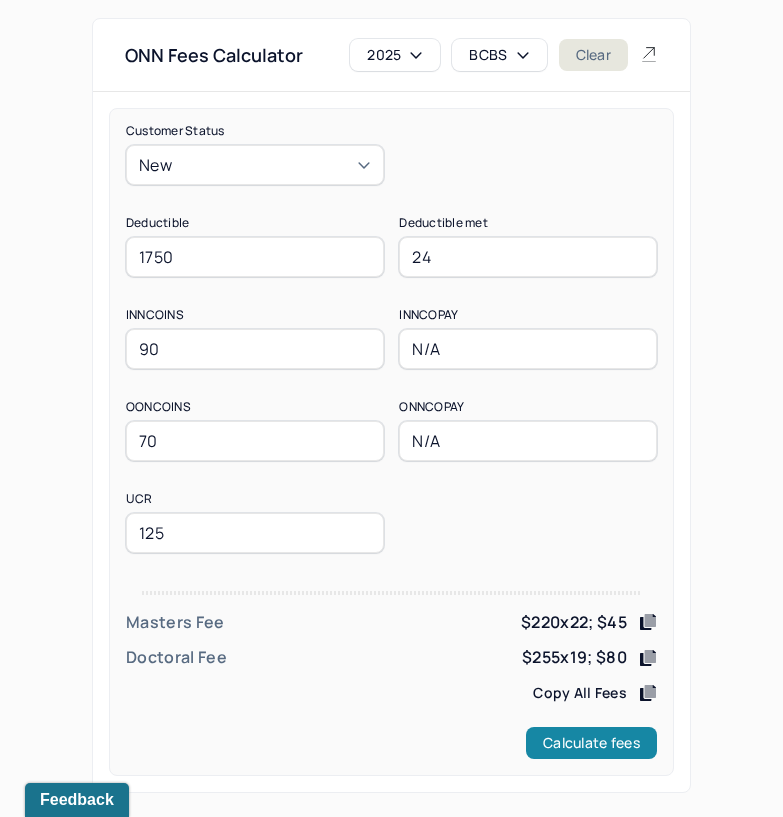 type on "125" 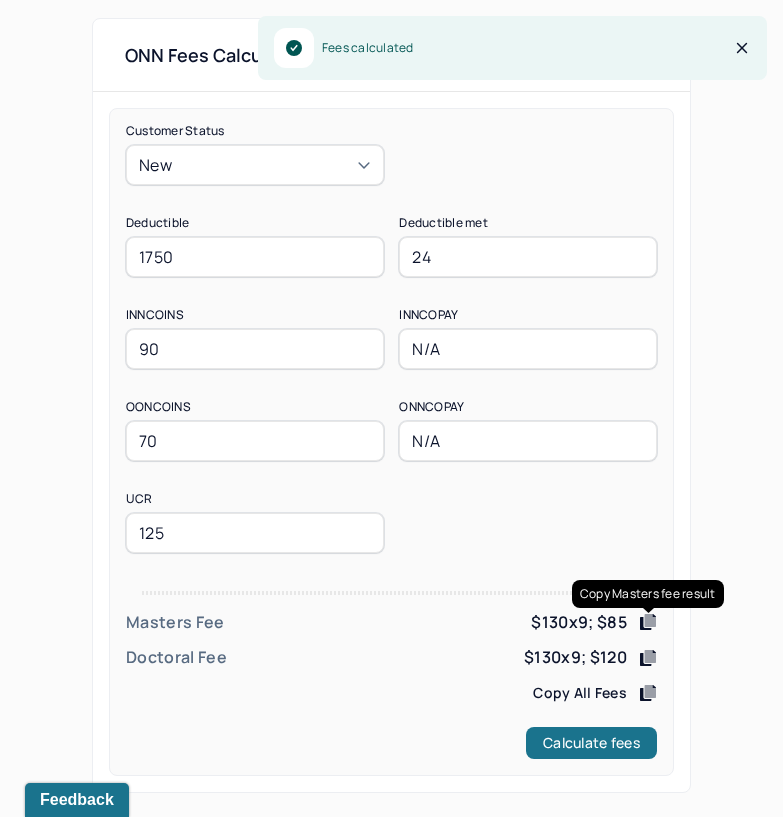 click 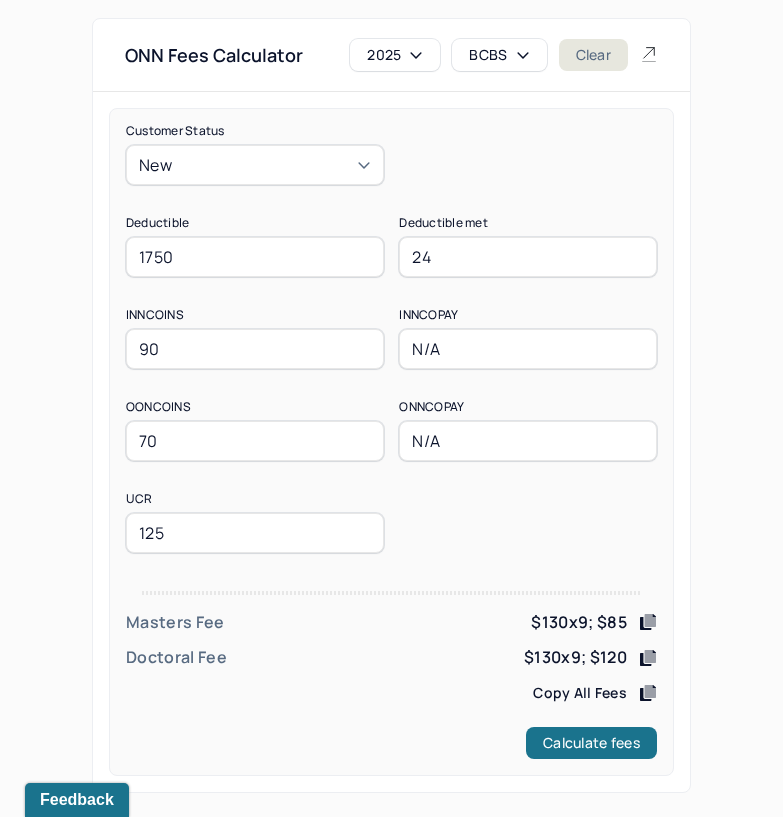 click 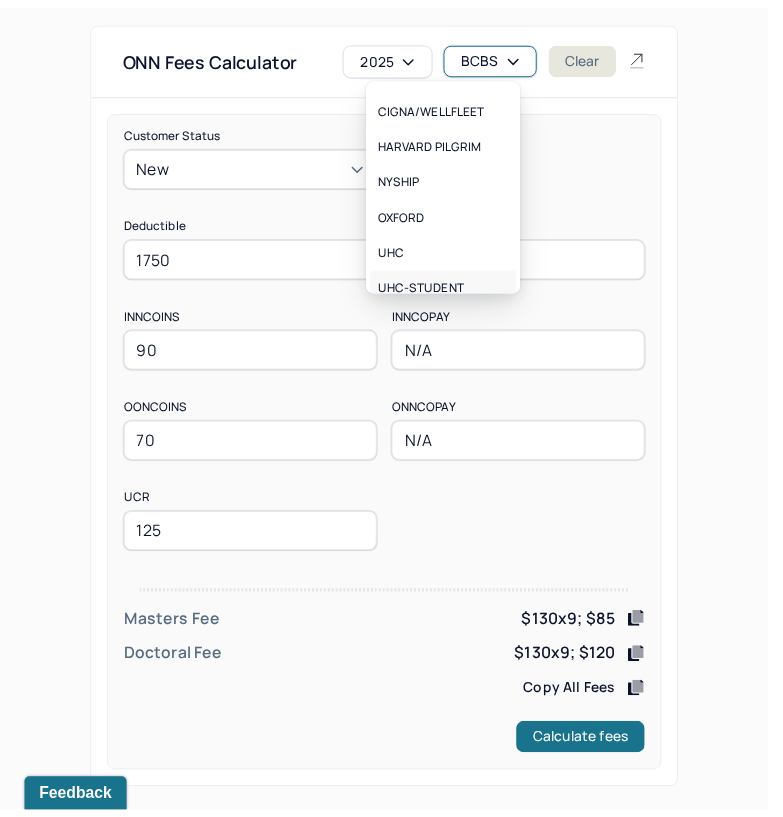 scroll, scrollTop: 188, scrollLeft: 0, axis: vertical 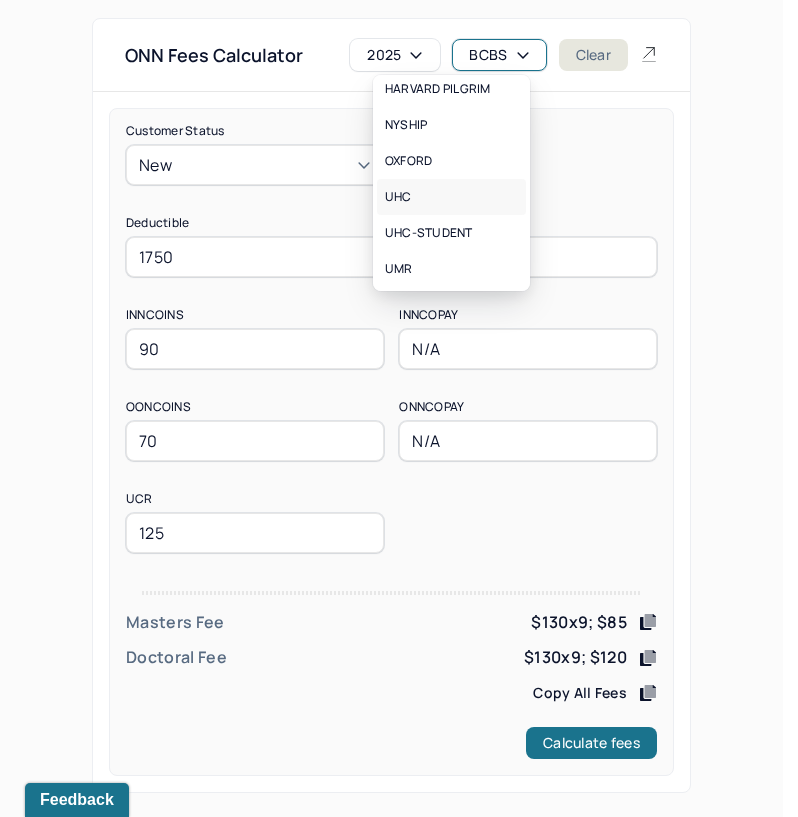 click on "UHC" at bounding box center (451, 197) 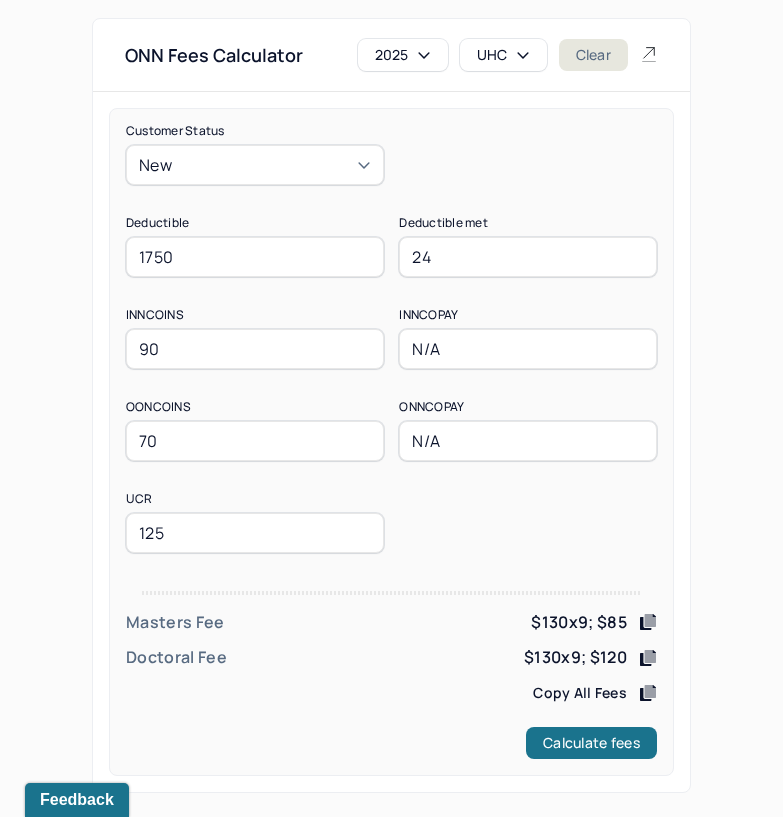 drag, startPoint x: 188, startPoint y: 257, endPoint x: 58, endPoint y: 263, distance: 130.13838 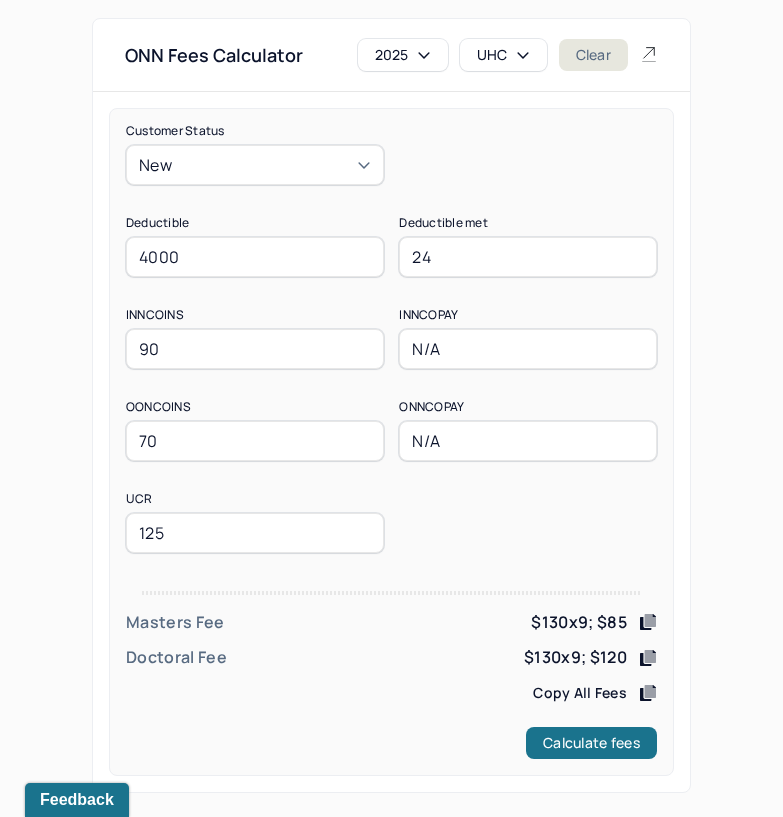 type on "4000" 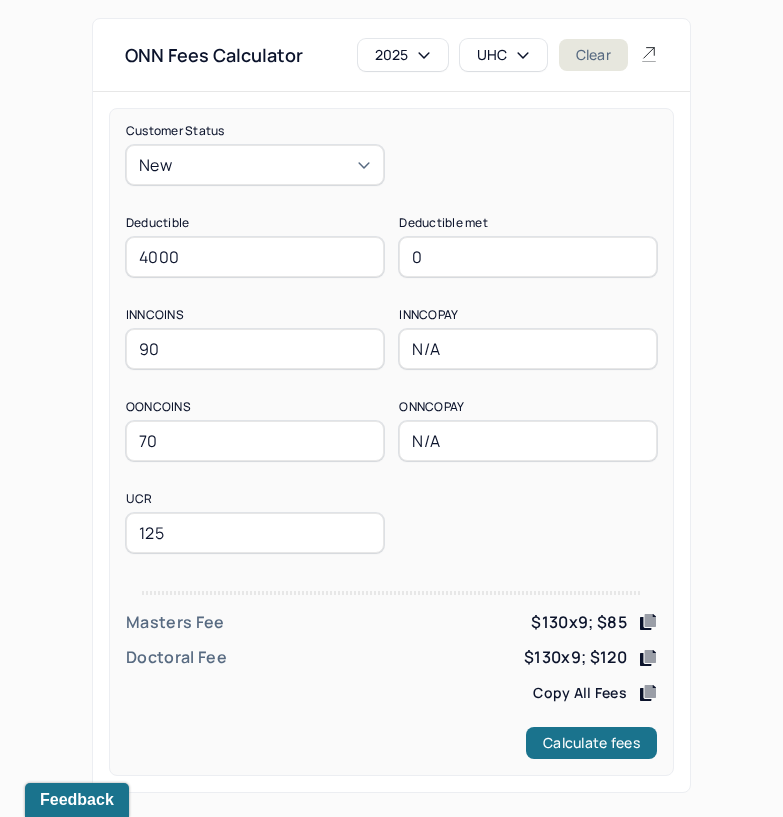 type on "0" 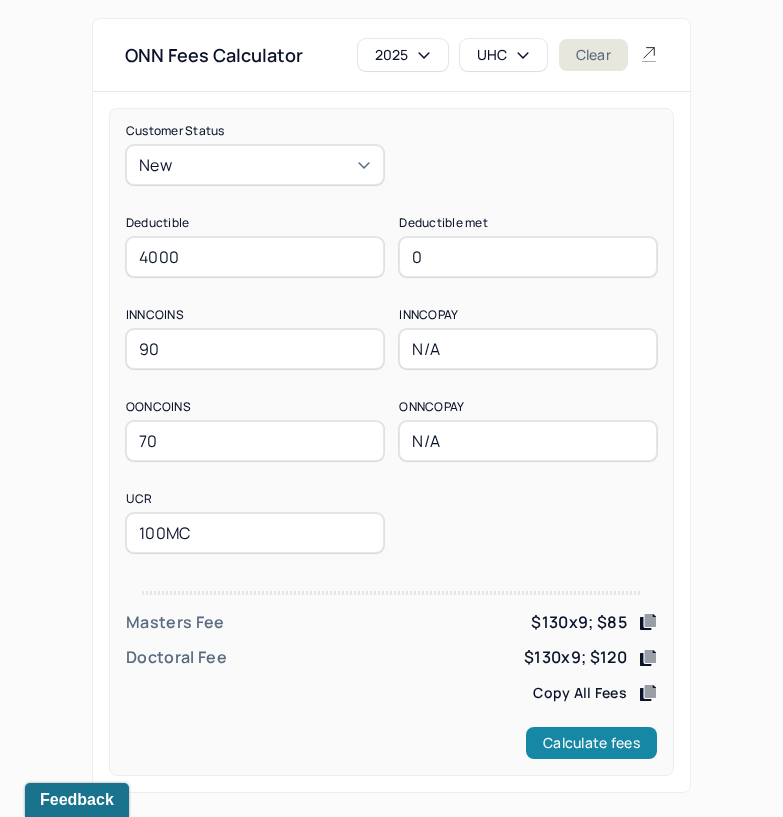 type on "100MC" 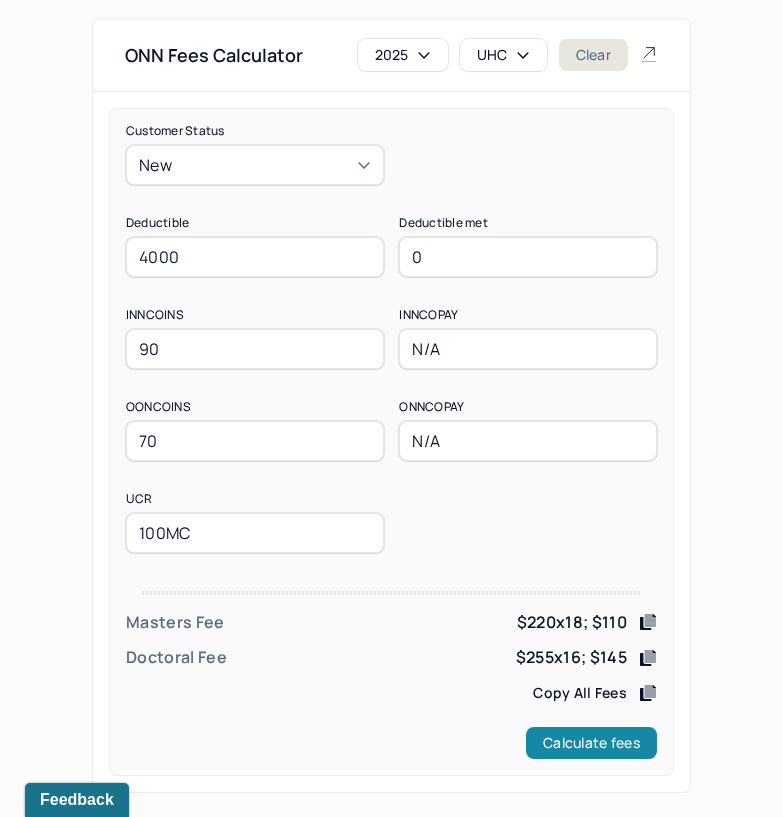 click on "Calculate fees" at bounding box center [591, 743] 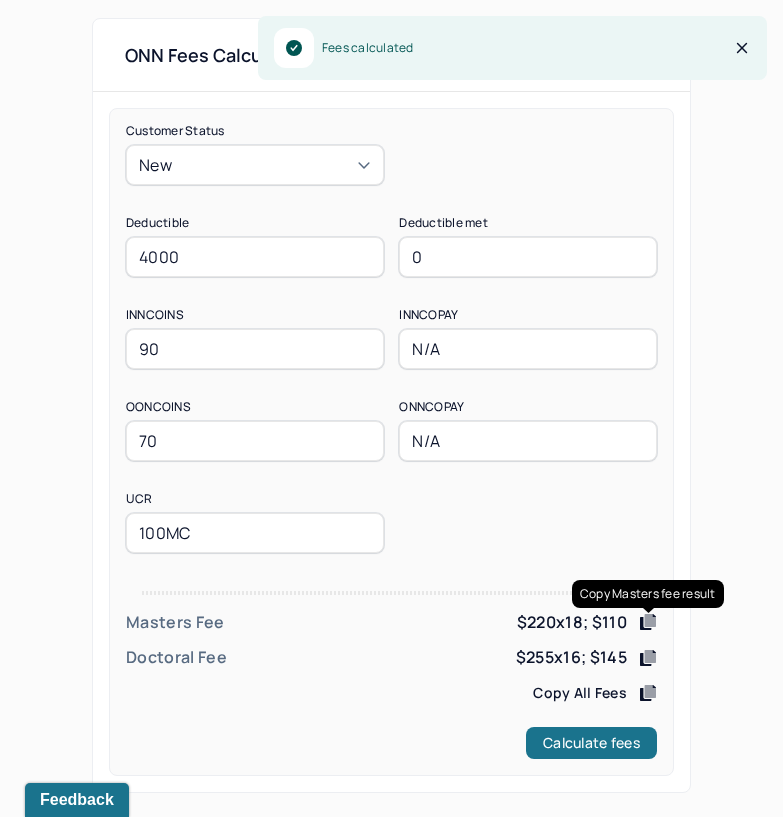 click 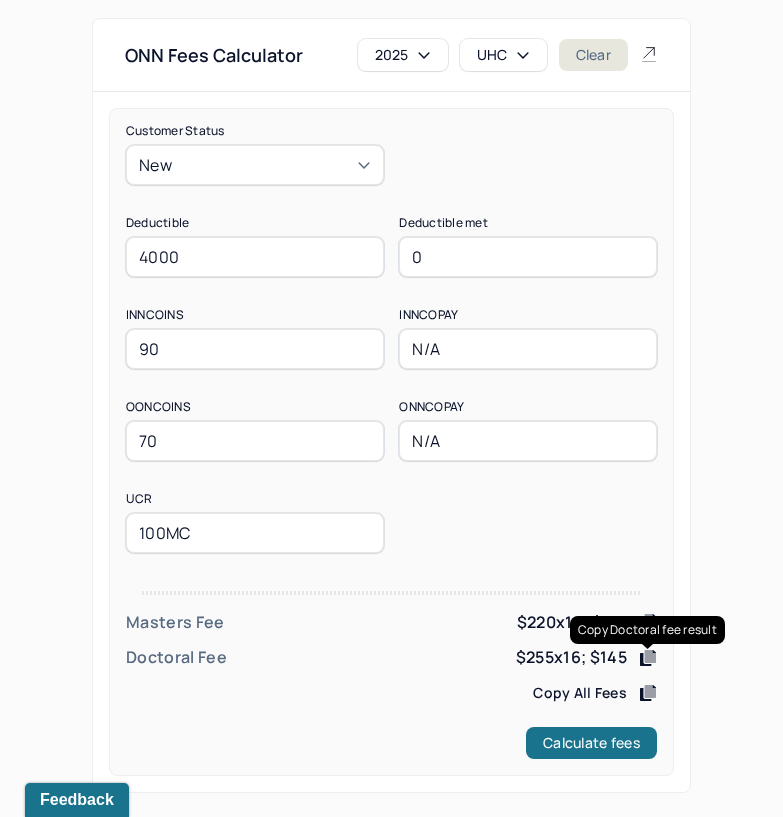 click 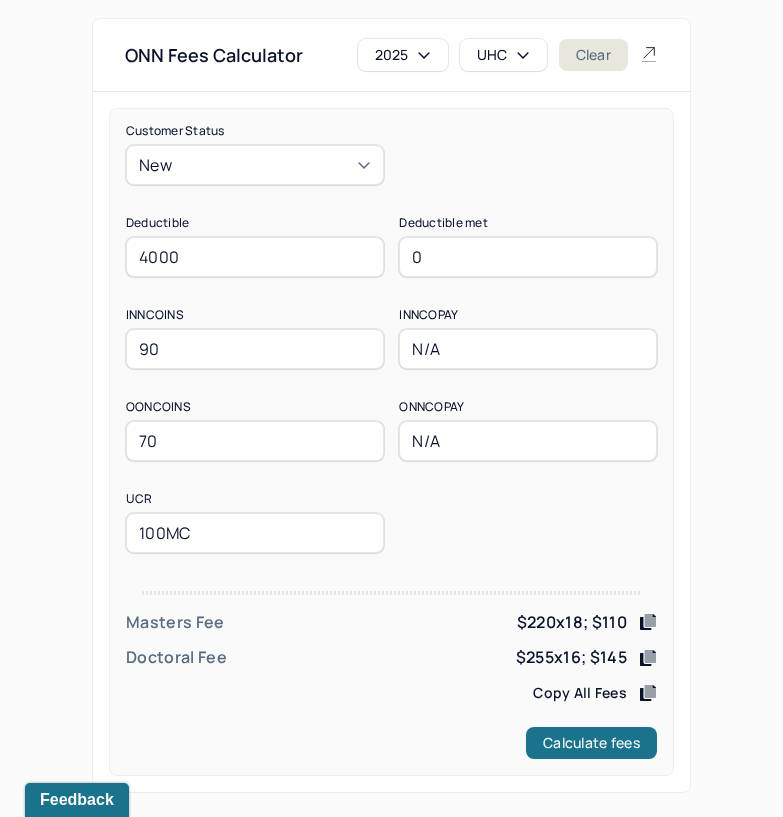 click on "UHC" at bounding box center (503, 55) 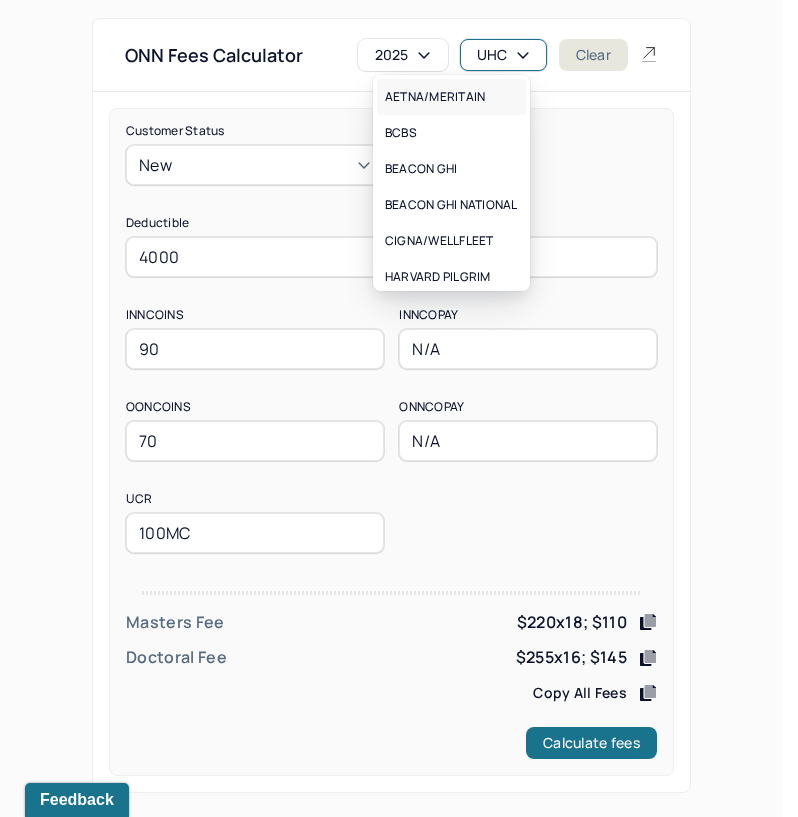 click on "AETNA/MERITAIN" at bounding box center [435, 97] 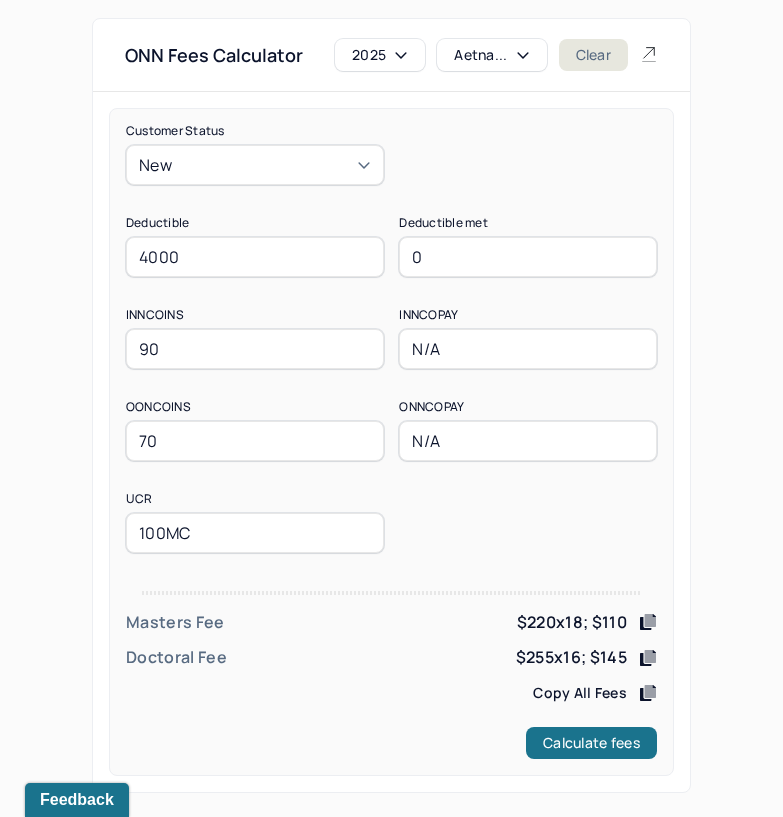 drag, startPoint x: 252, startPoint y: 259, endPoint x: -1, endPoint y: 267, distance: 253.12645 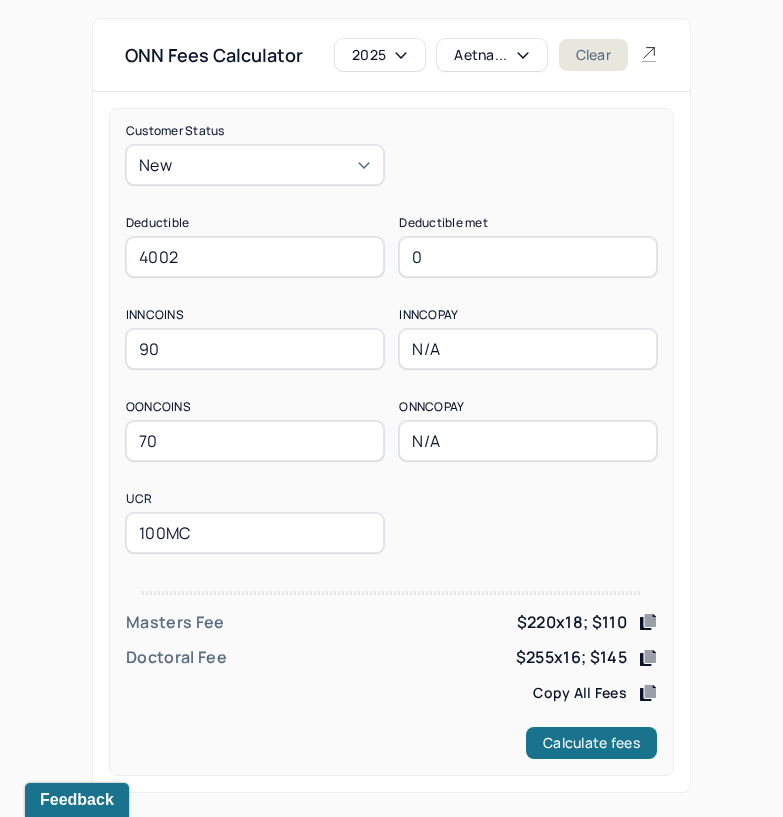 type on "4002" 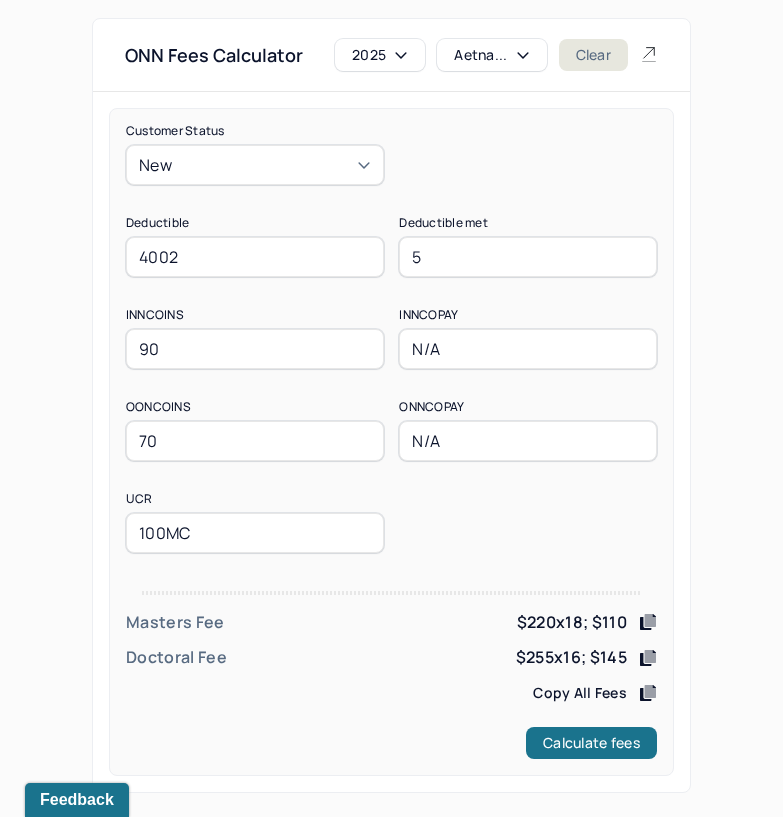 type on "5" 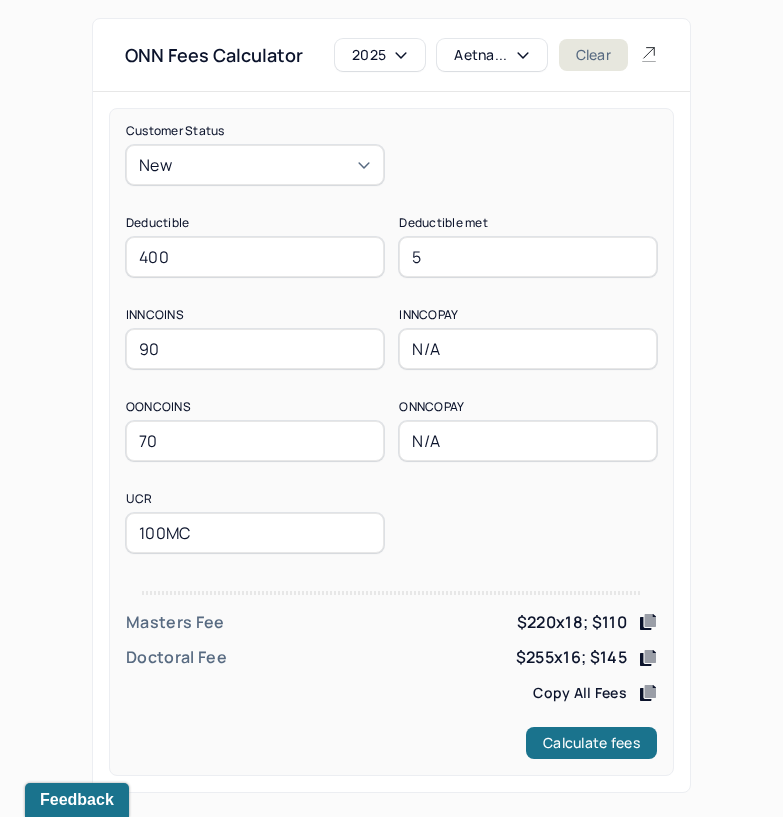 type on "400" 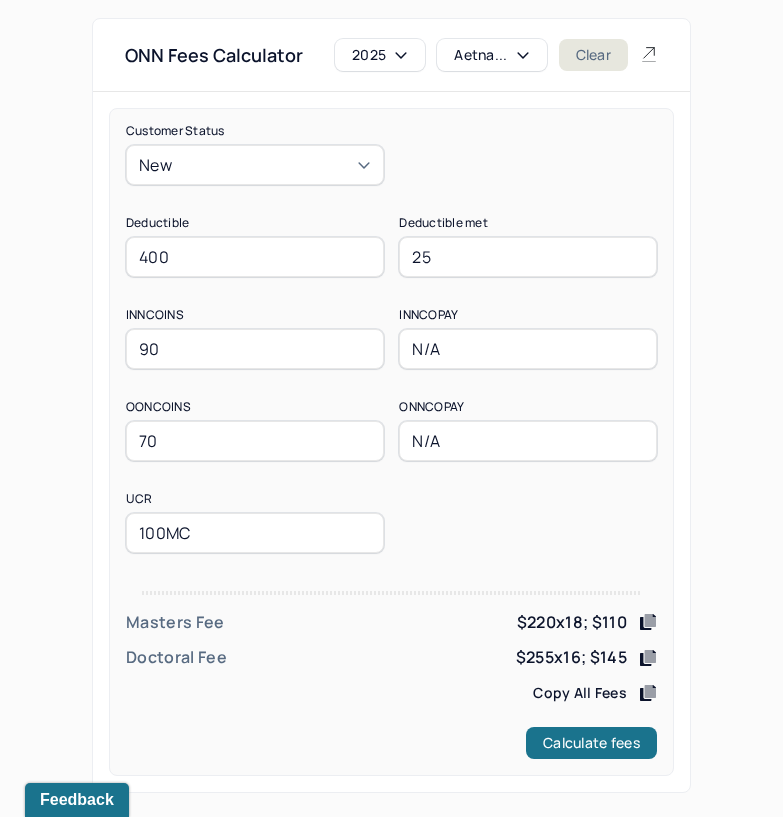 type on "25" 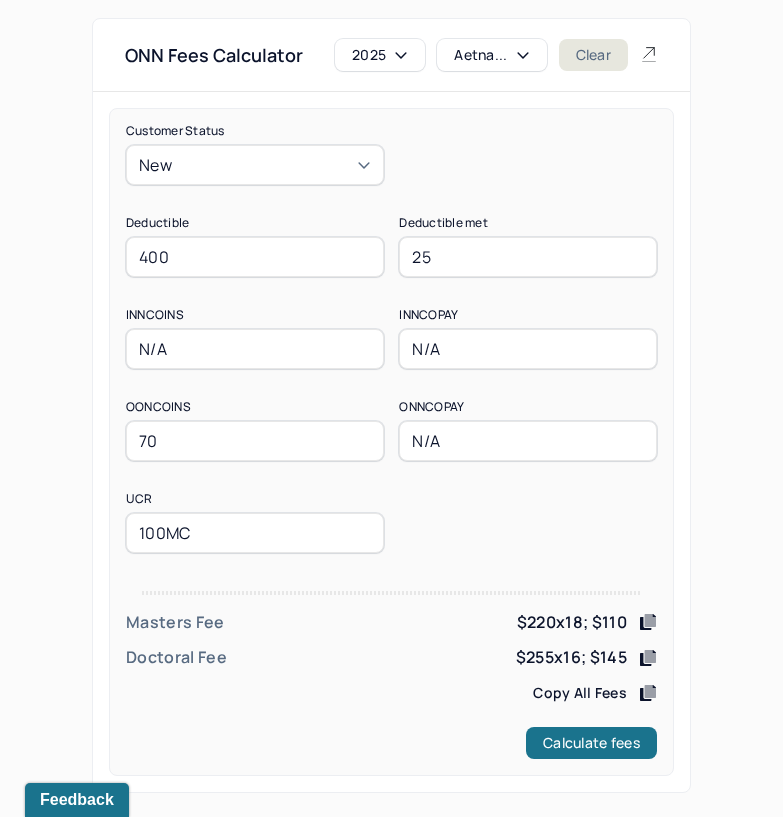 type on "N/A" 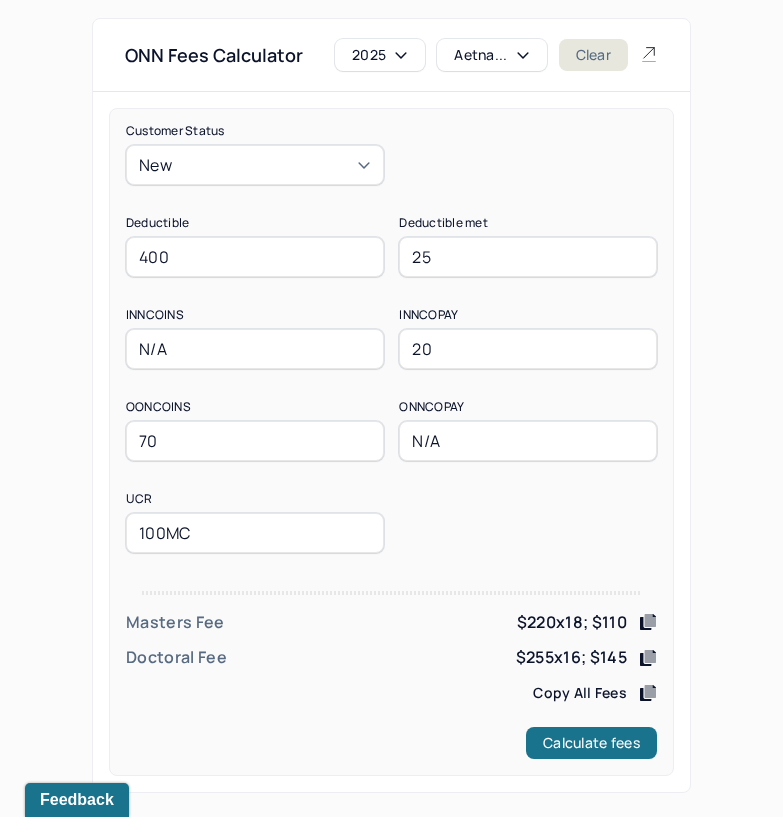type on "20" 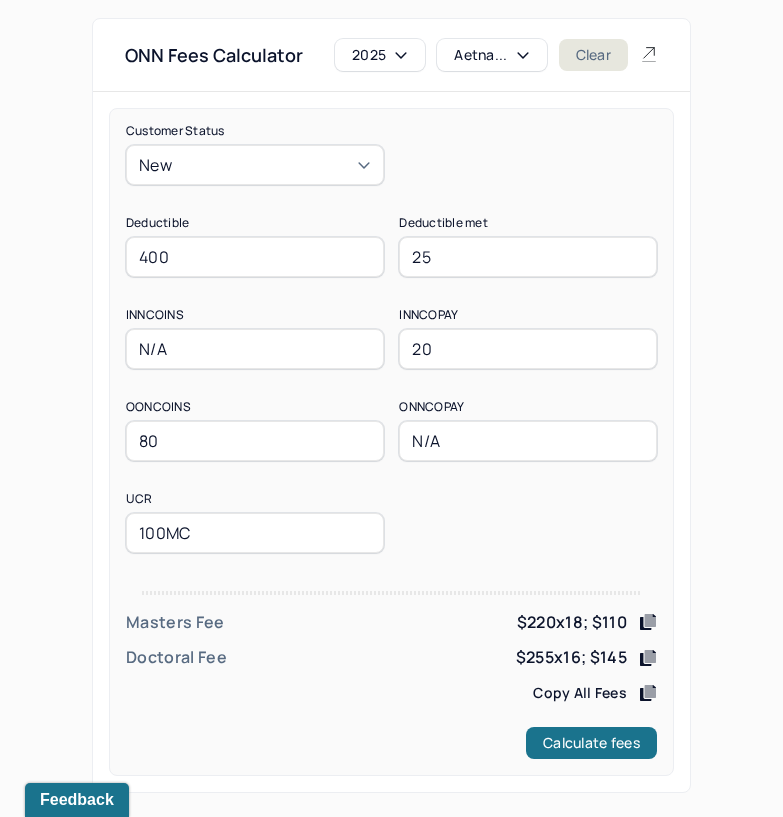 type on "80" 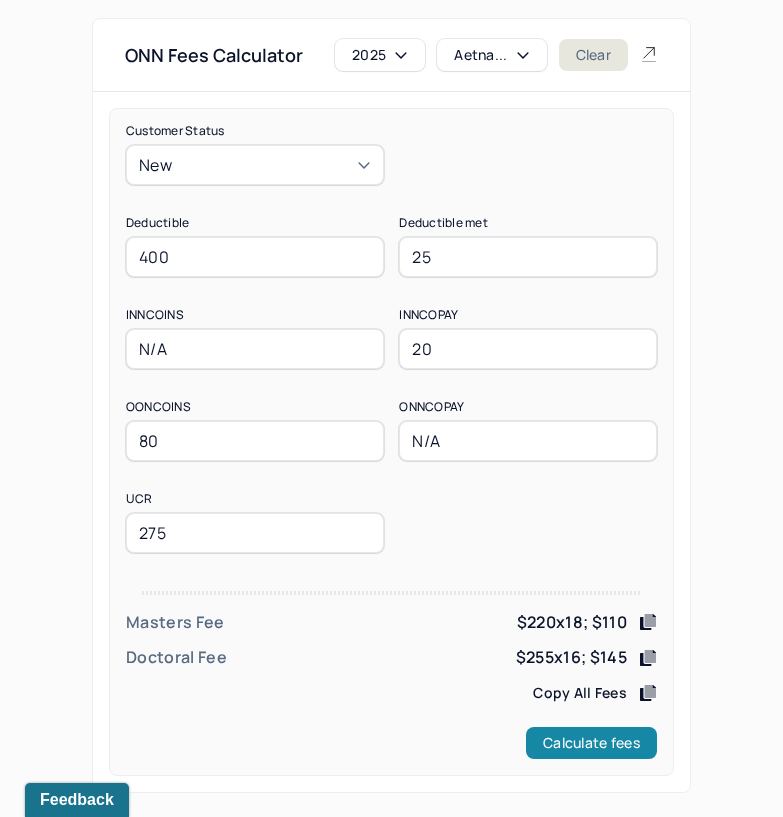 type on "275" 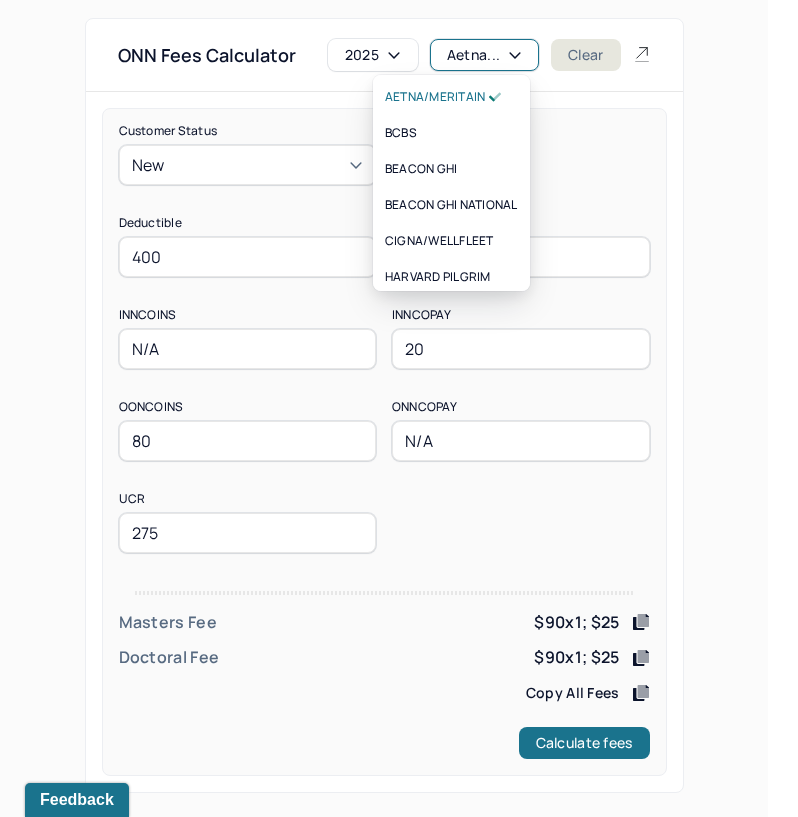 click on "Aetna..." at bounding box center (484, 55) 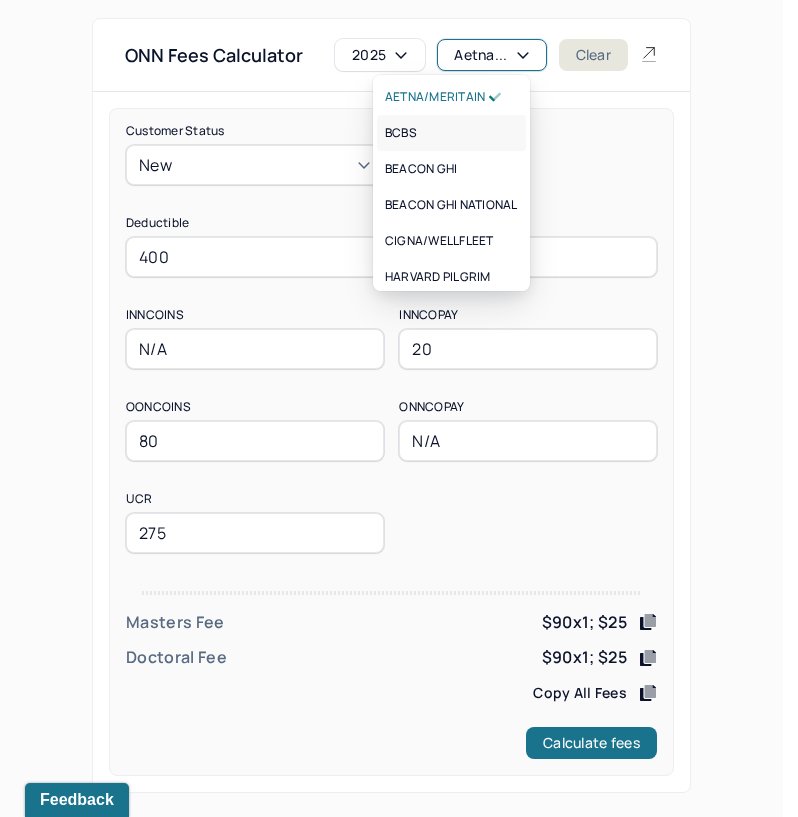 click on "BCBS" at bounding box center [451, 133] 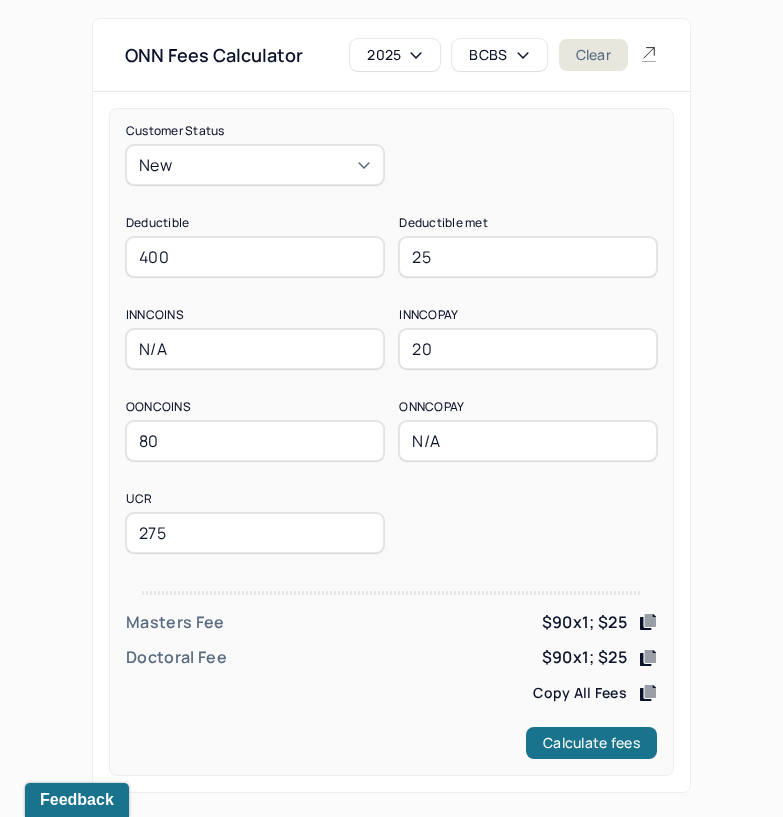 drag, startPoint x: 247, startPoint y: 254, endPoint x: 84, endPoint y: 276, distance: 164.47797 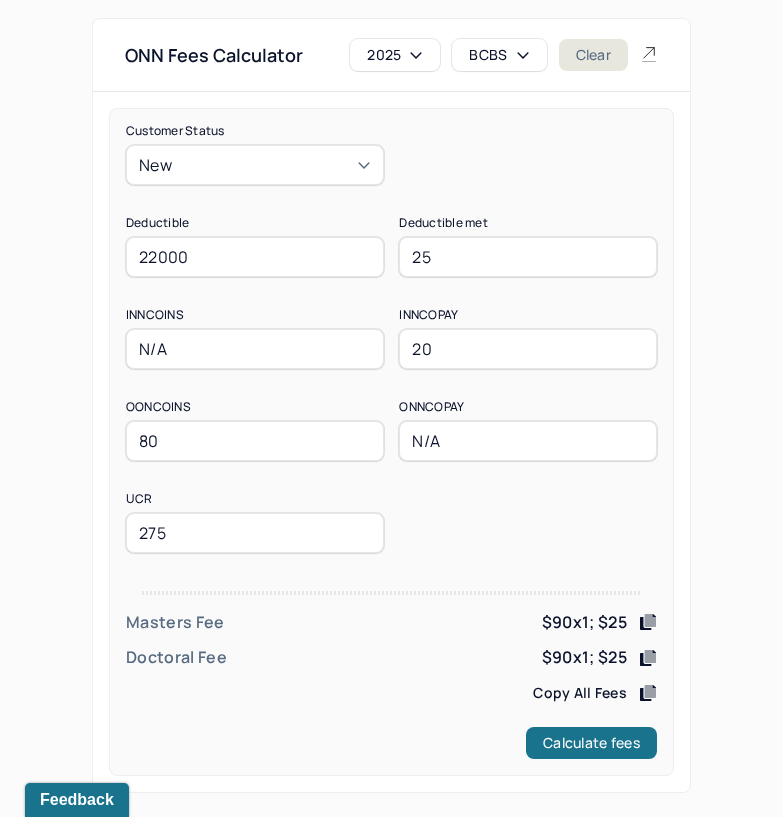 type on "22000" 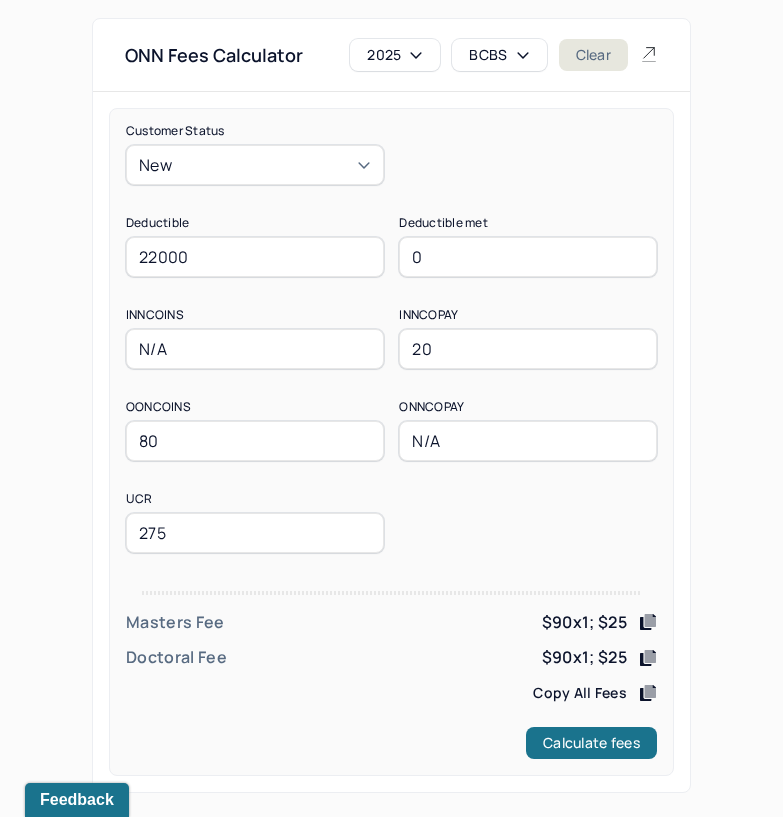 type on "0" 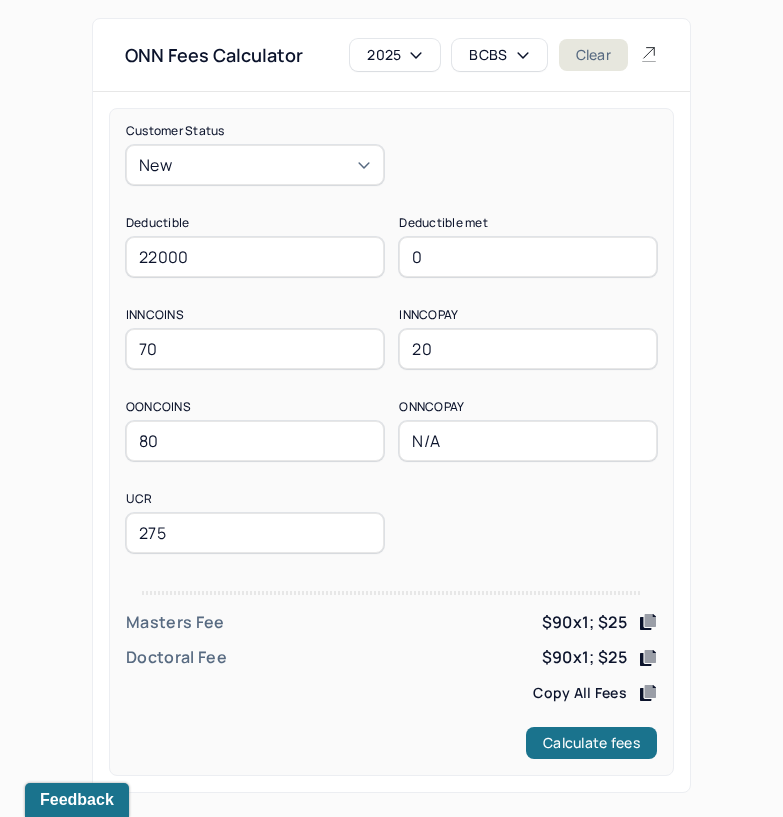 type on "70" 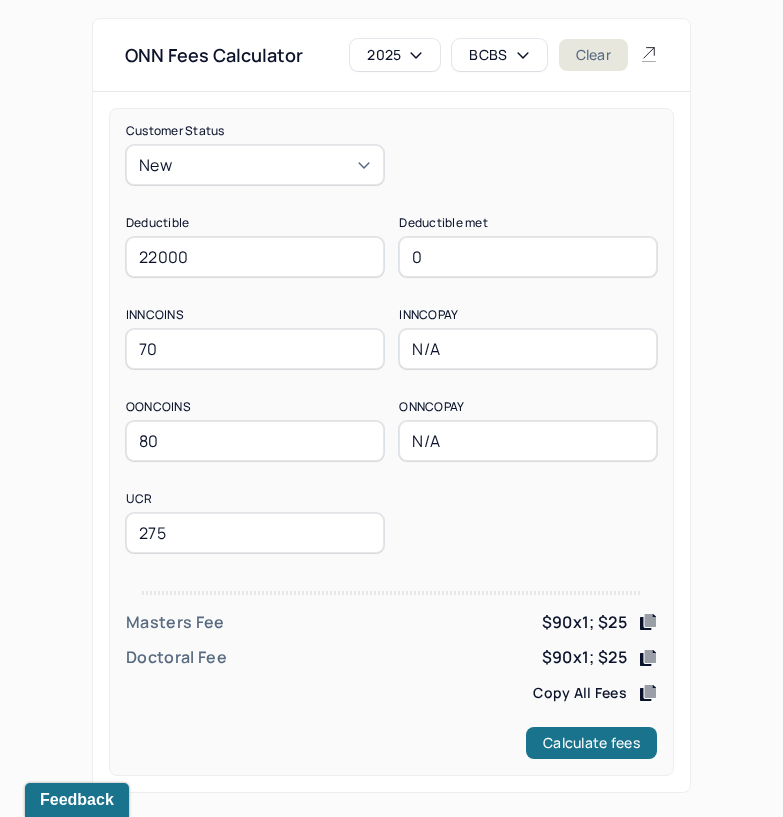 type on "N/A" 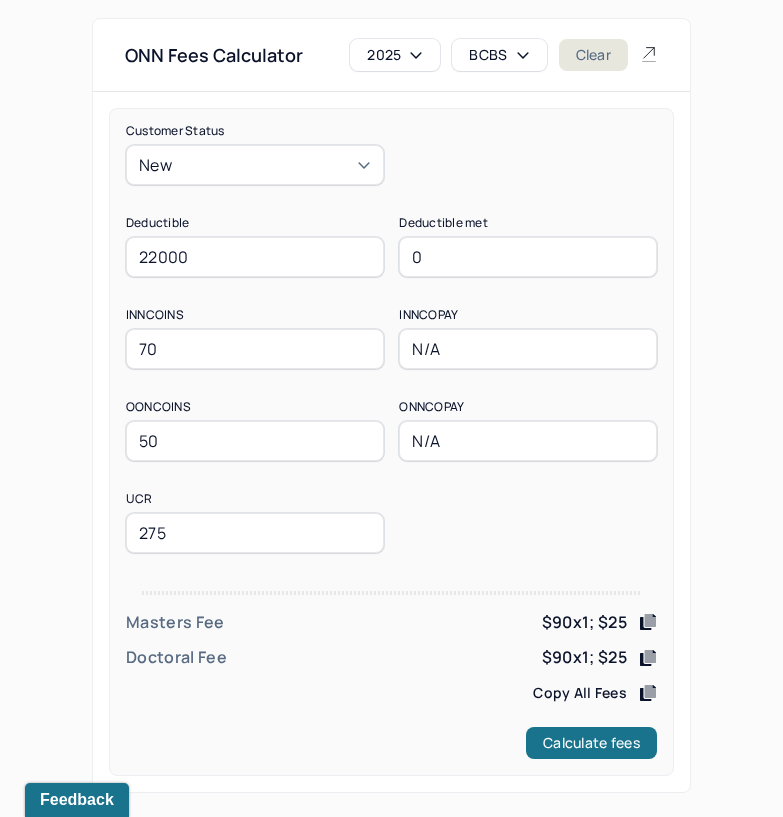 type on "50" 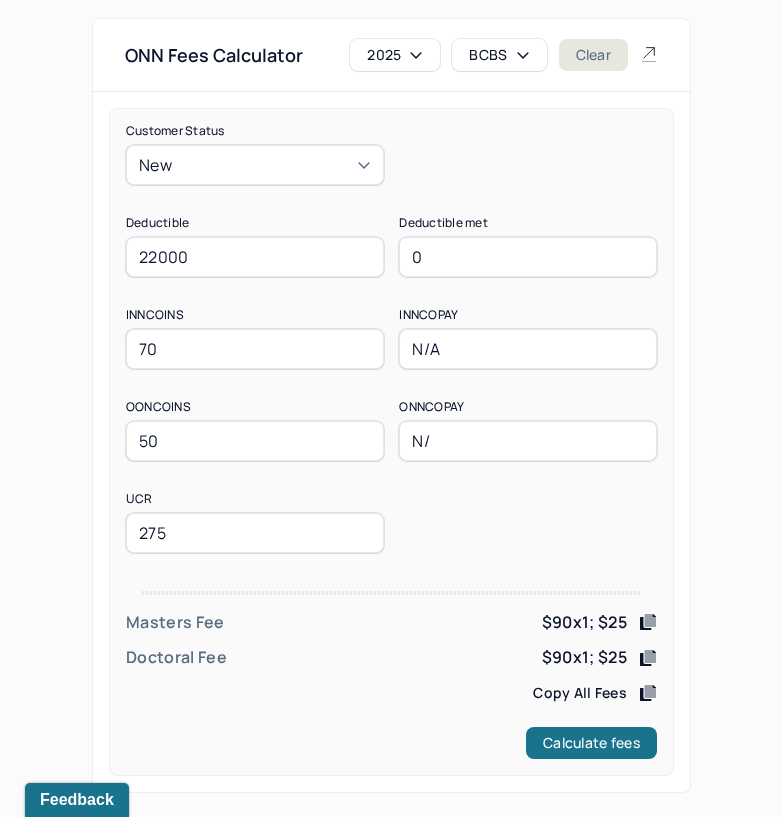 type on "N/A" 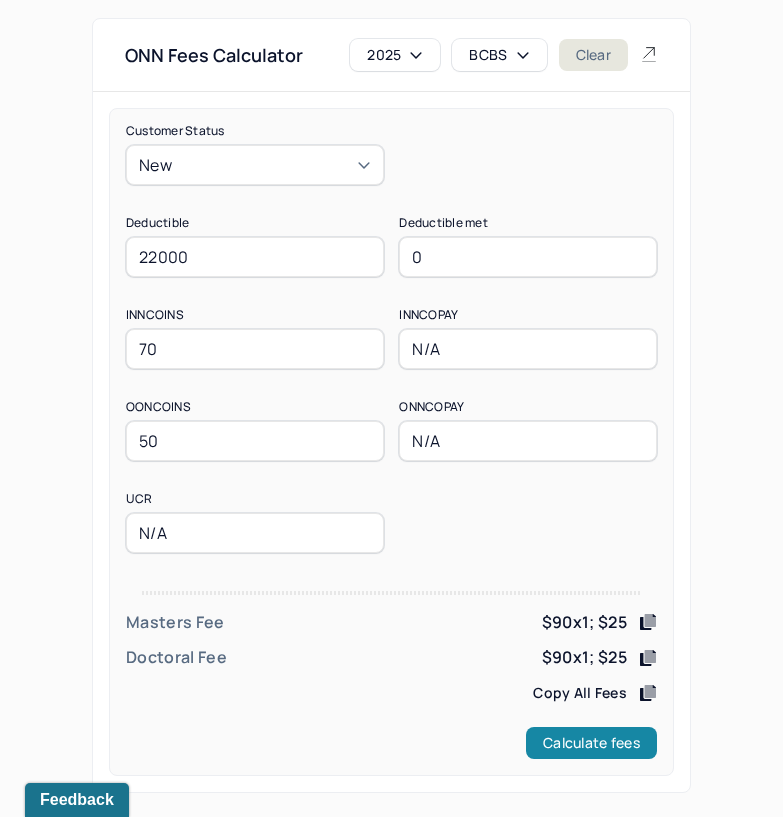 type on "N/A" 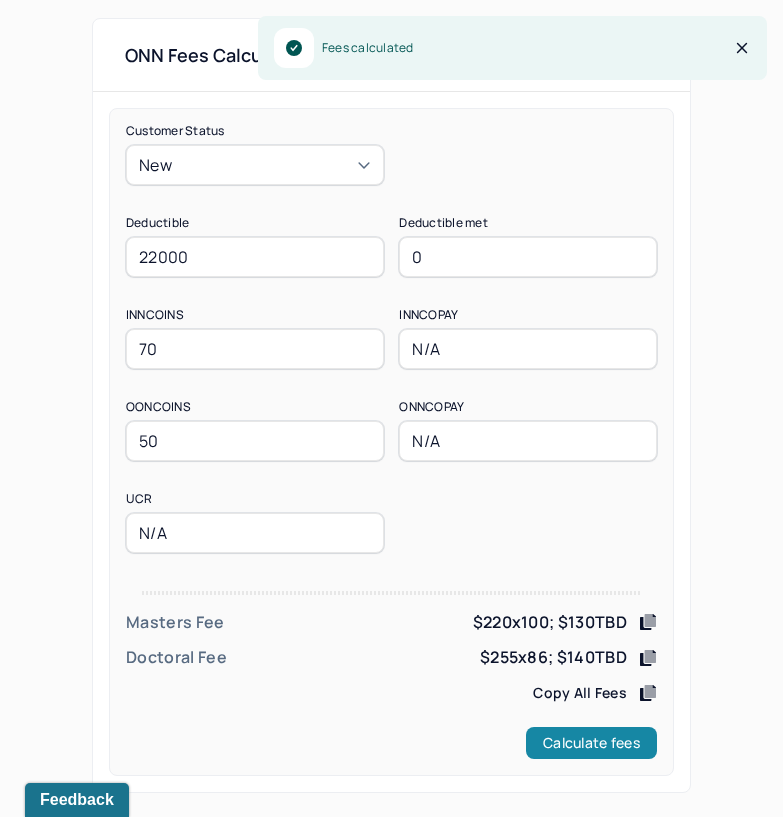 click on "Calculate fees" at bounding box center (591, 743) 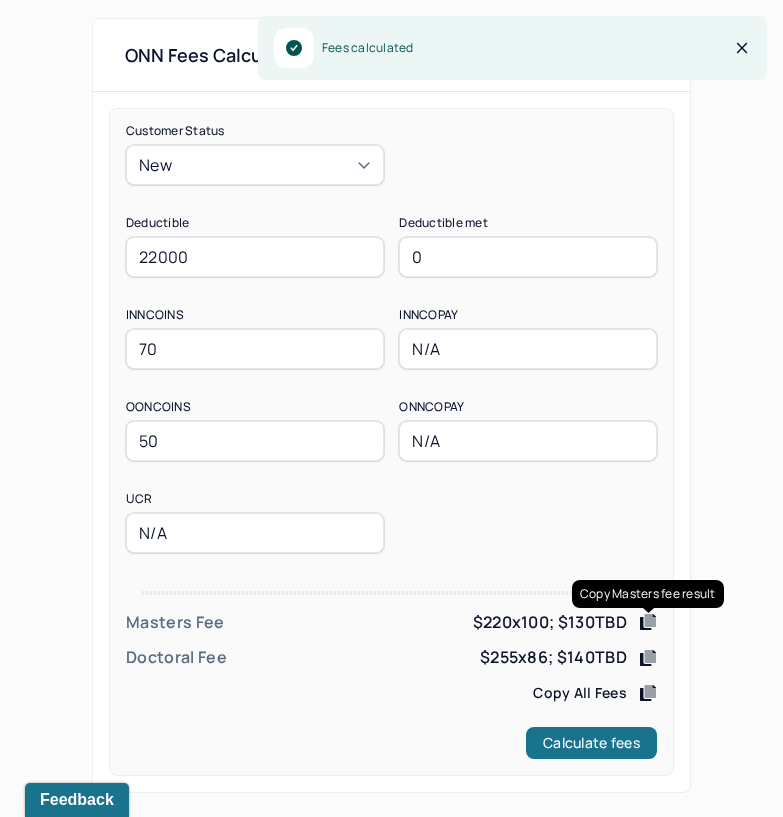 click 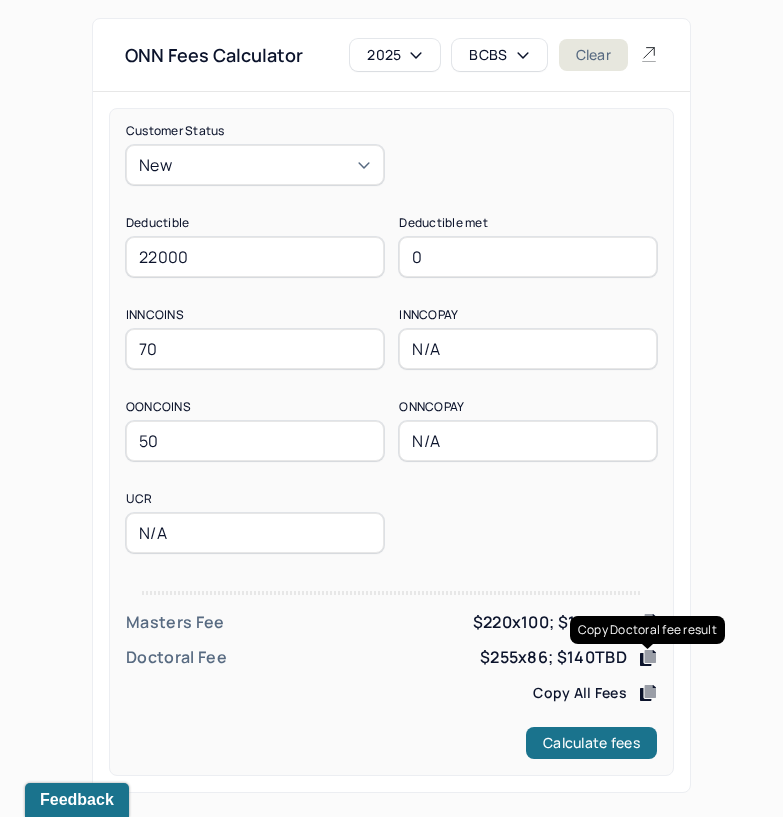 click 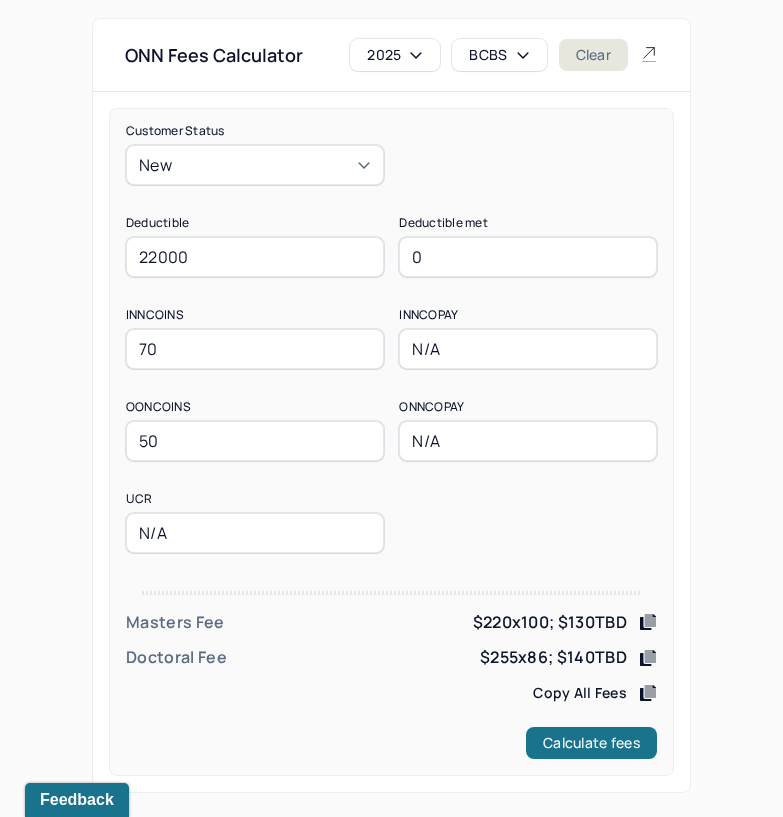drag, startPoint x: 209, startPoint y: 262, endPoint x: 78, endPoint y: 275, distance: 131.64346 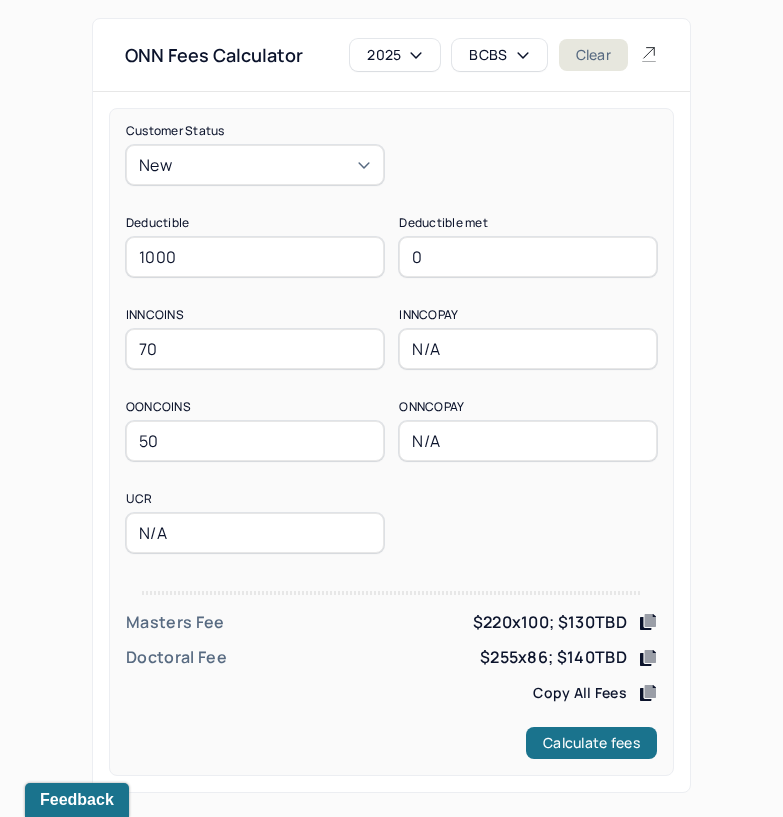 type on "1000" 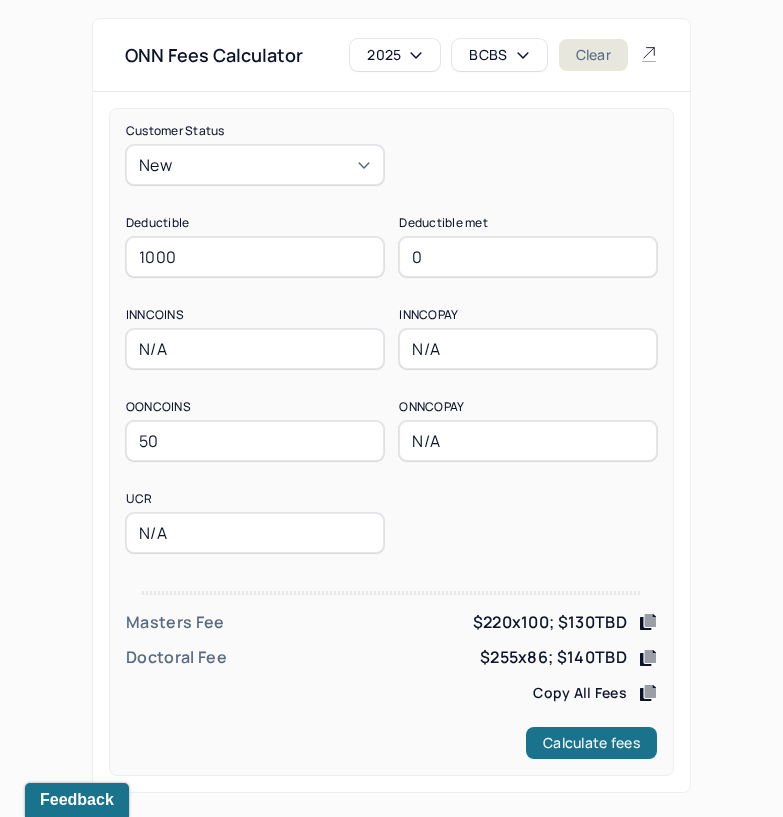 type on "N/A" 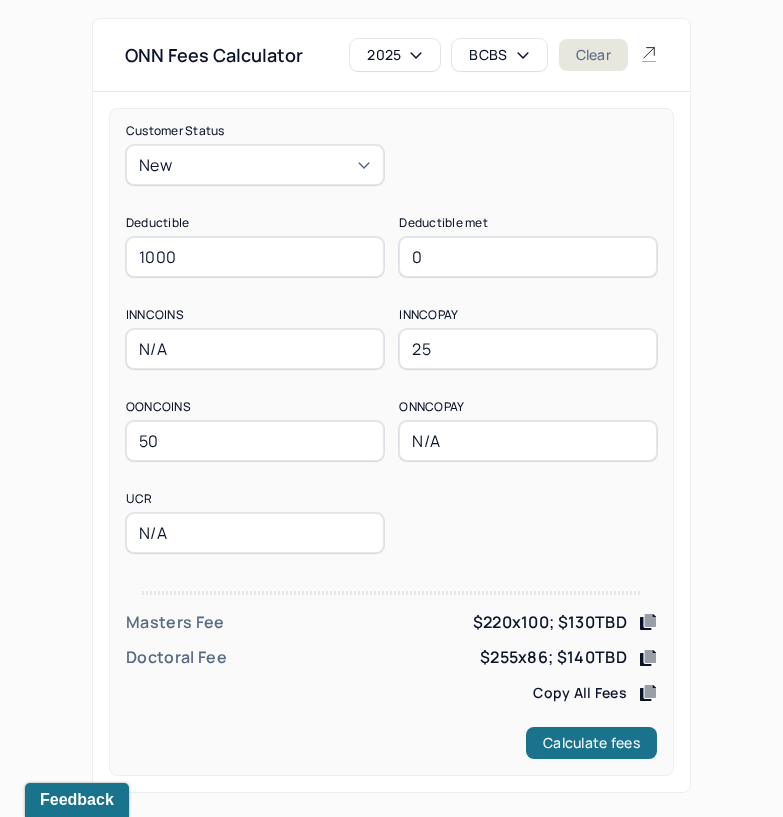 type on "25" 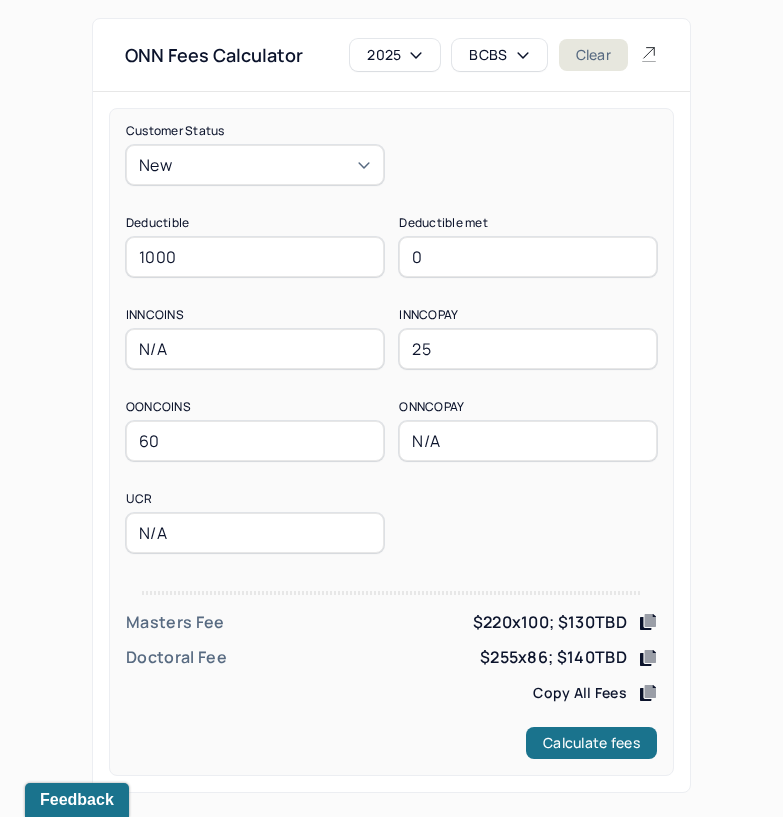 type on "60" 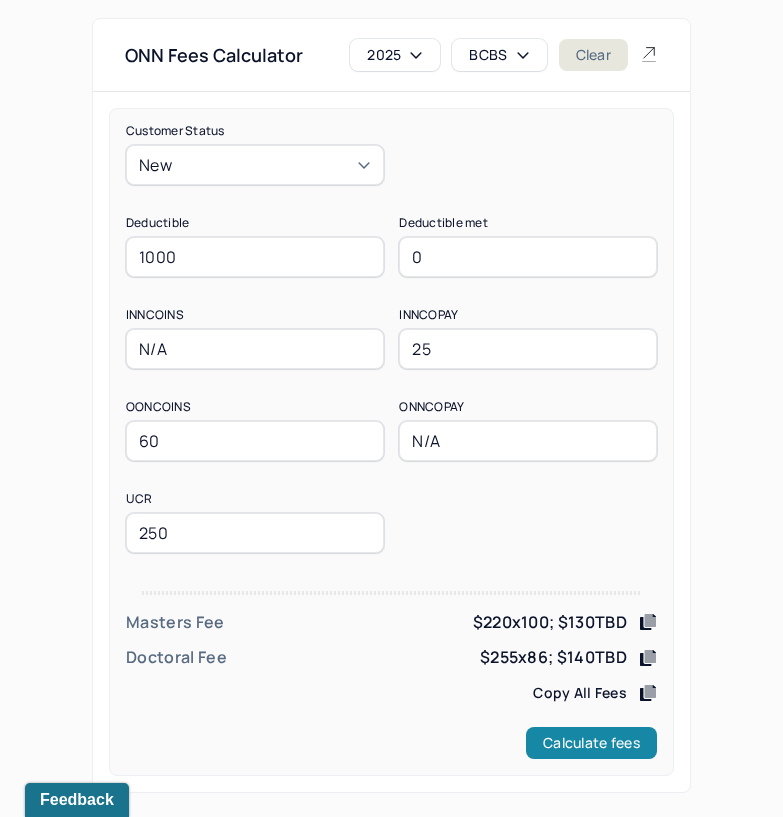 type on "250" 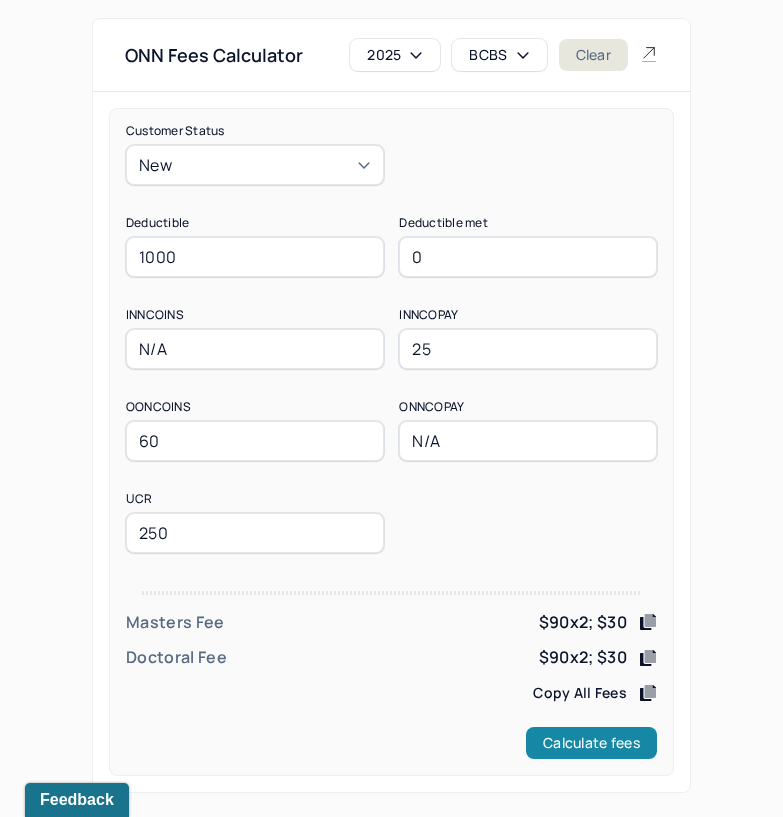 click on "Calculate fees" at bounding box center (591, 743) 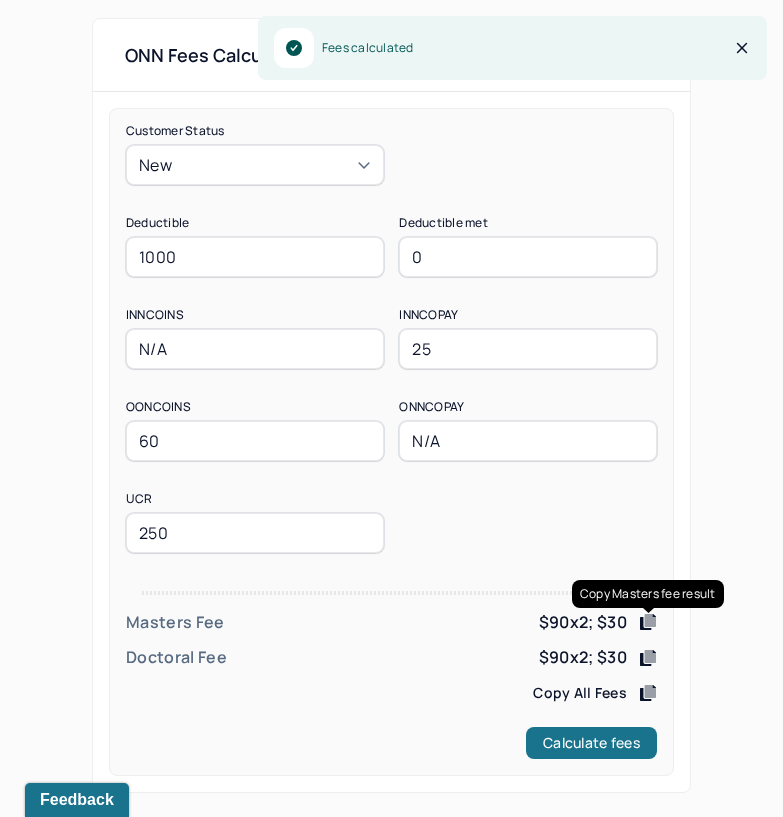 click 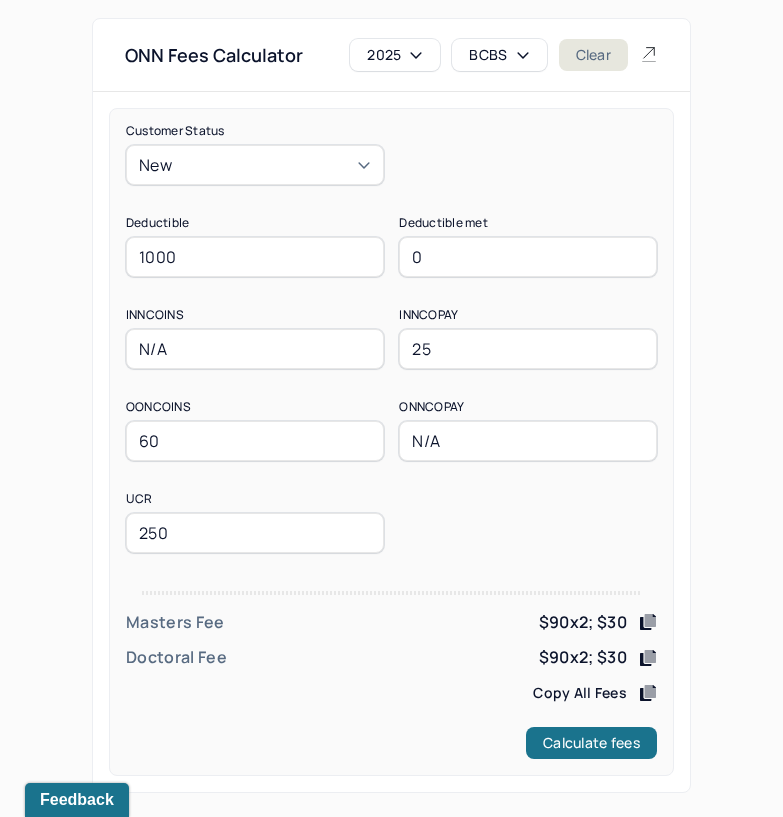 click 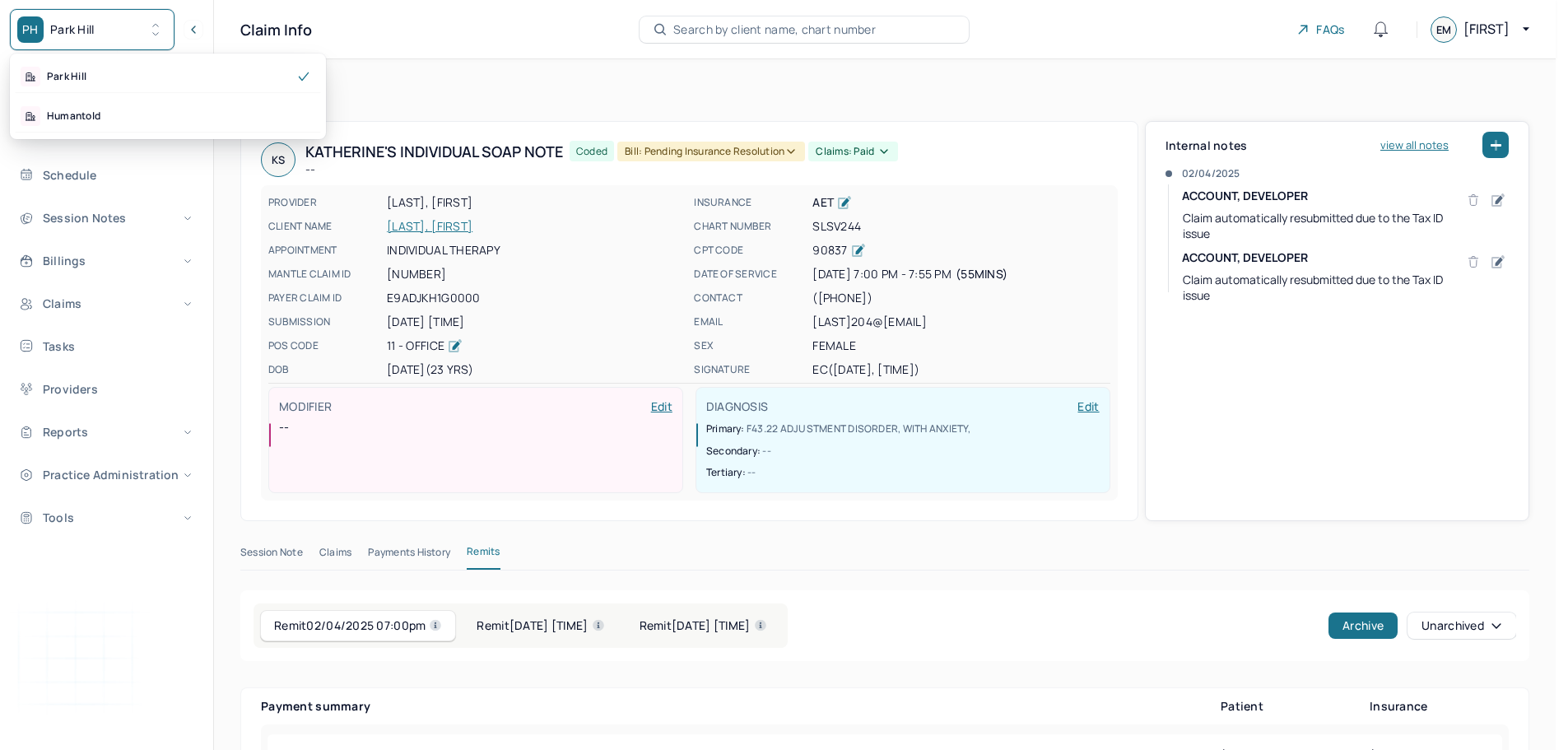 click on "PH Park Hill" at bounding box center [92, 30] 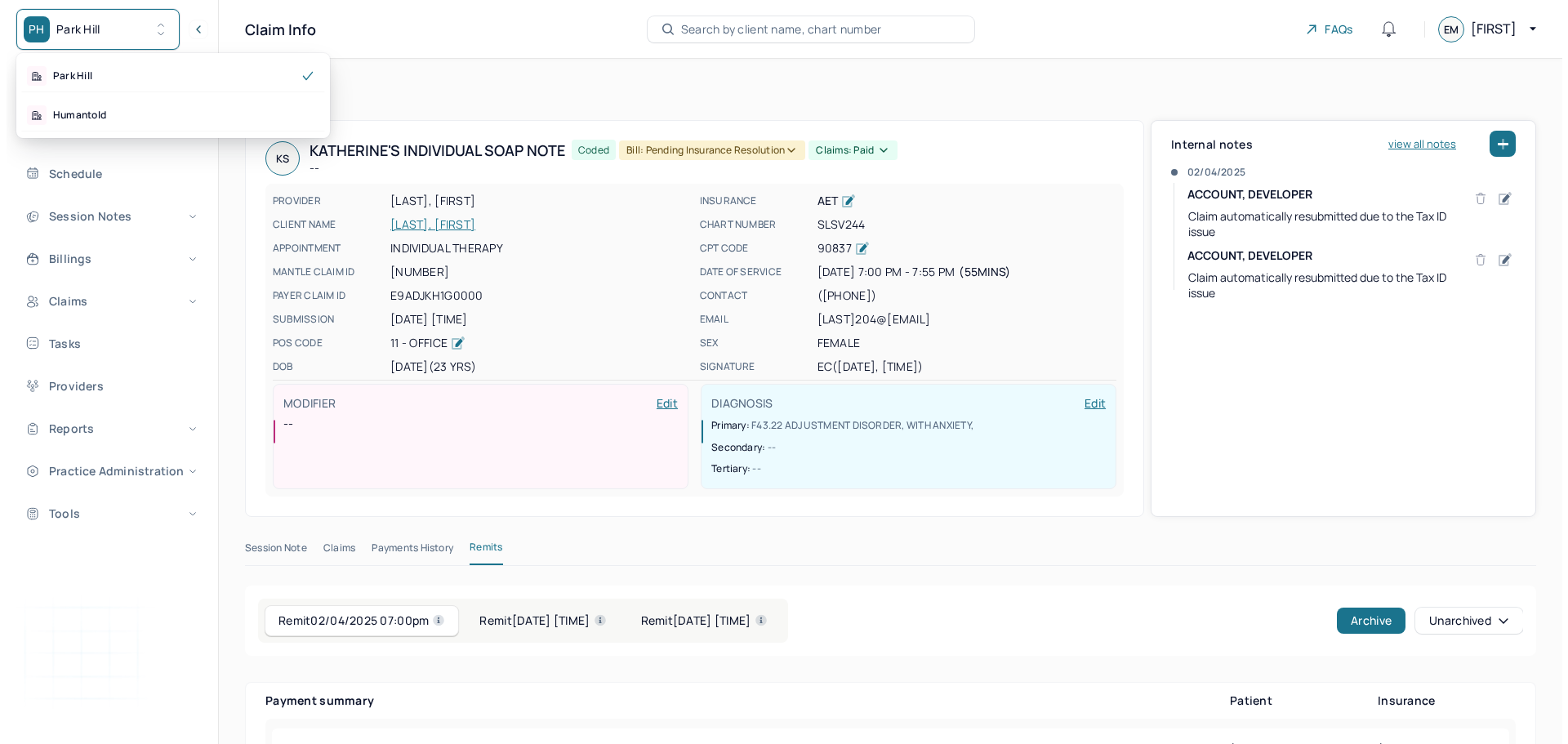 scroll, scrollTop: 0, scrollLeft: 0, axis: both 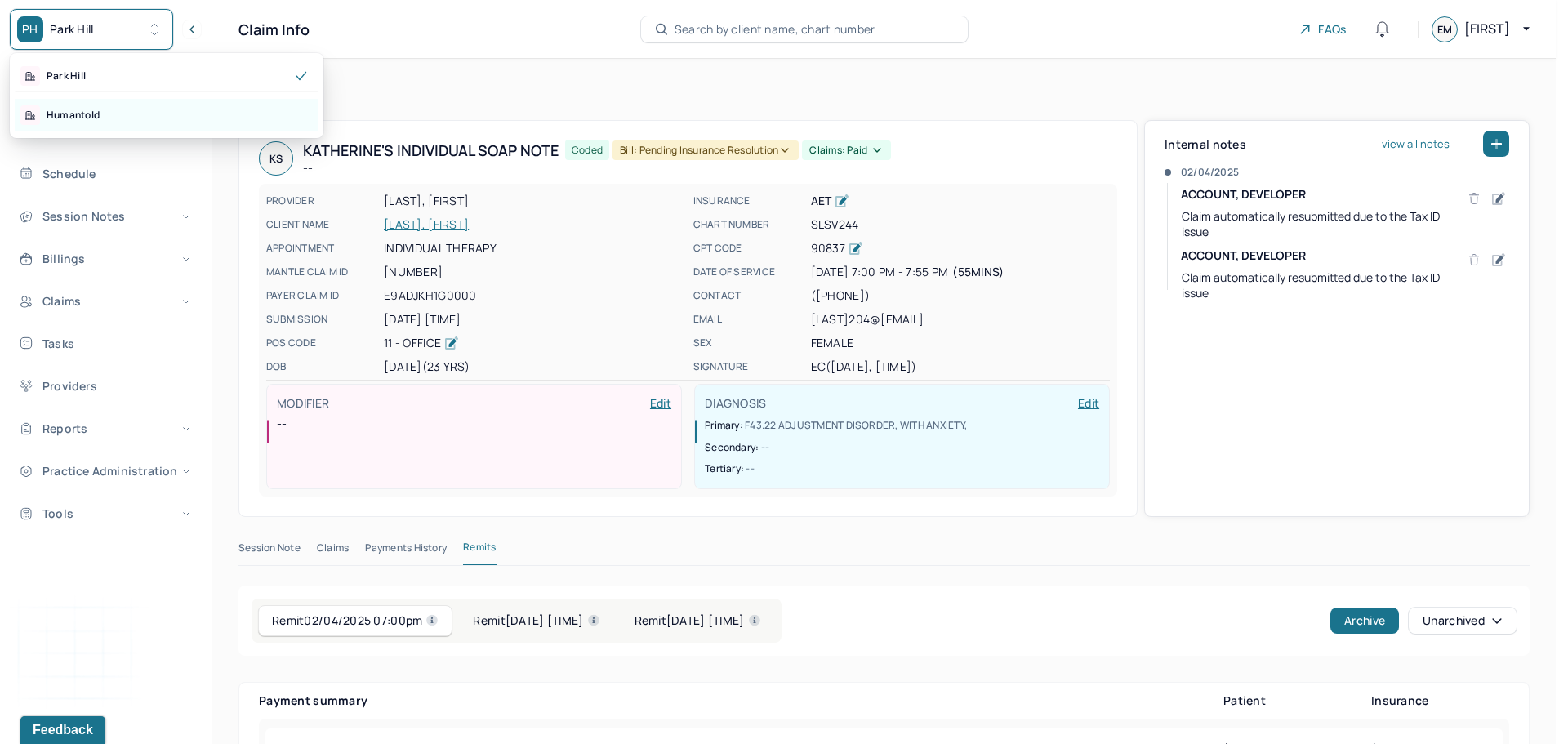 click on "Humantold" at bounding box center (73, 115) 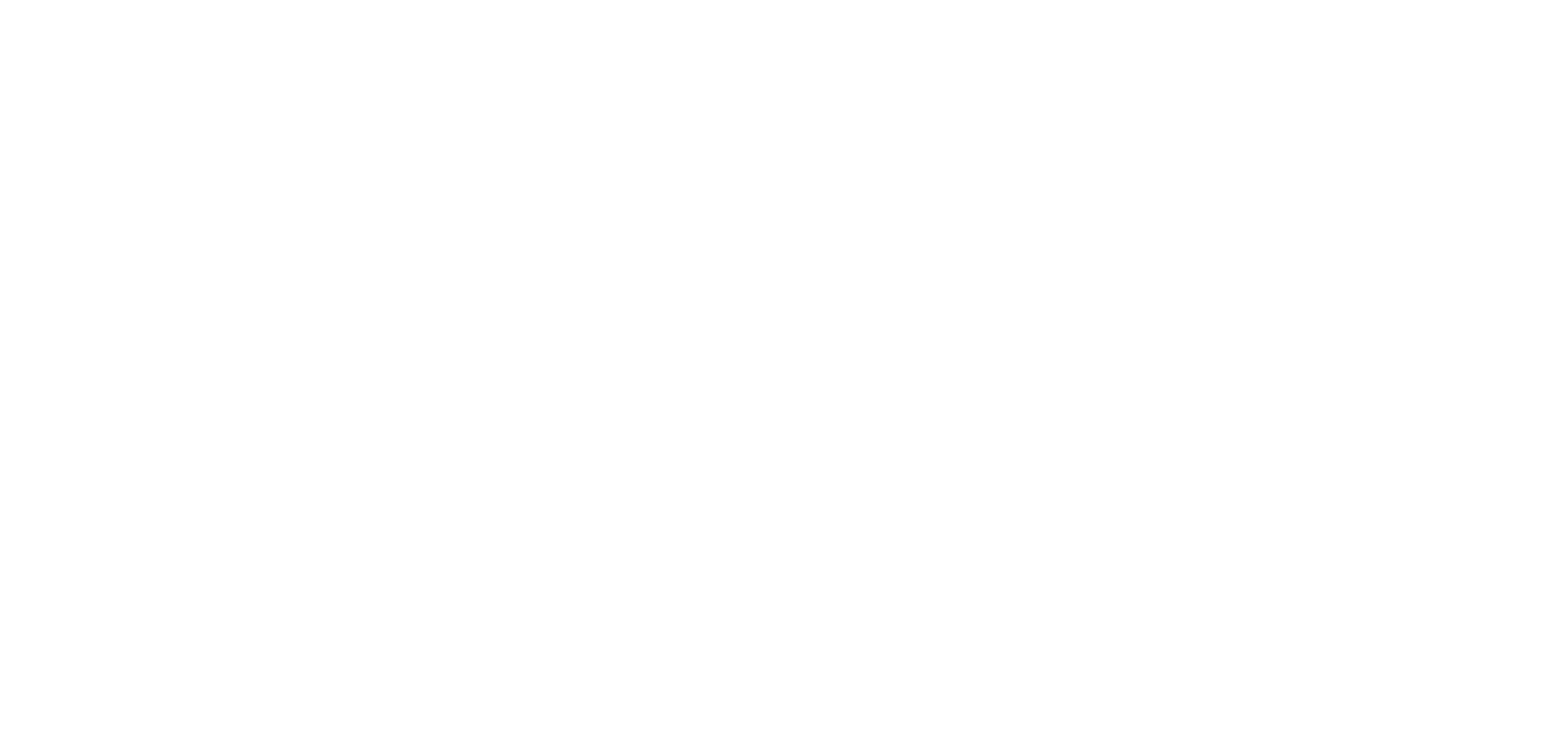 scroll, scrollTop: 0, scrollLeft: 0, axis: both 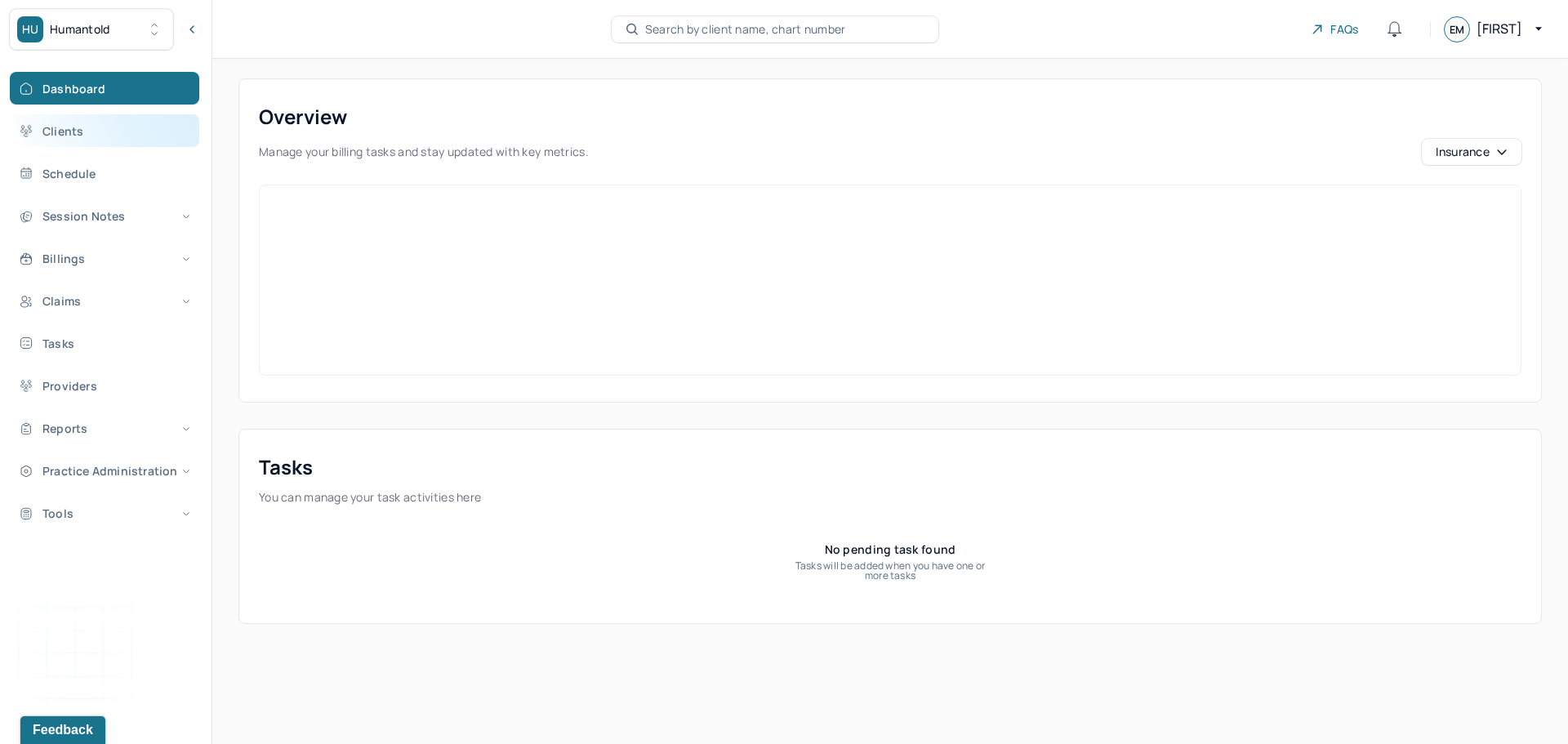 click on "Clients" at bounding box center [105, 131] 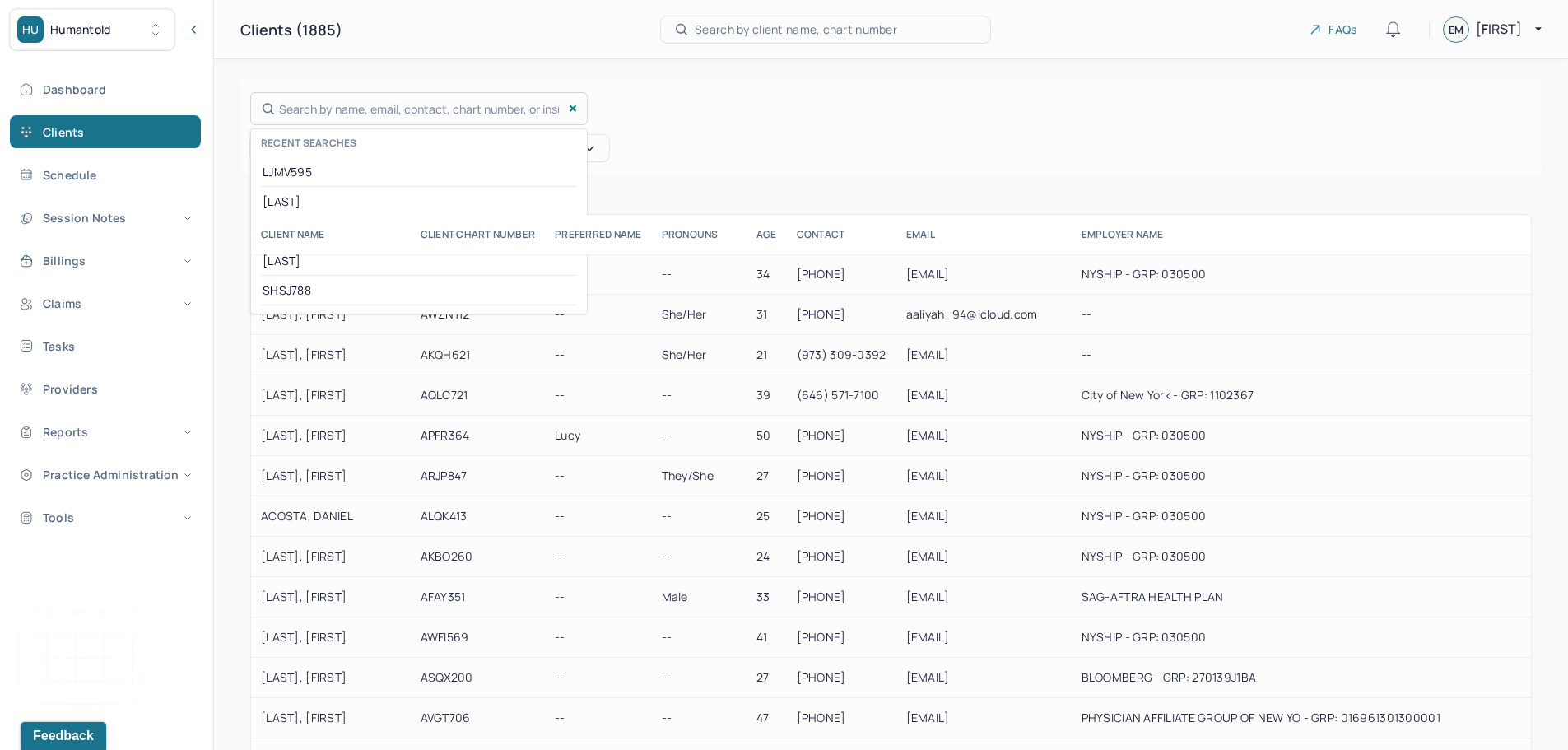 click on "Search by name, email, contact, chart number, or insurance id... Recent searches LJMV595 LEW L Kaufman SHSJ788" at bounding box center [419, 109] 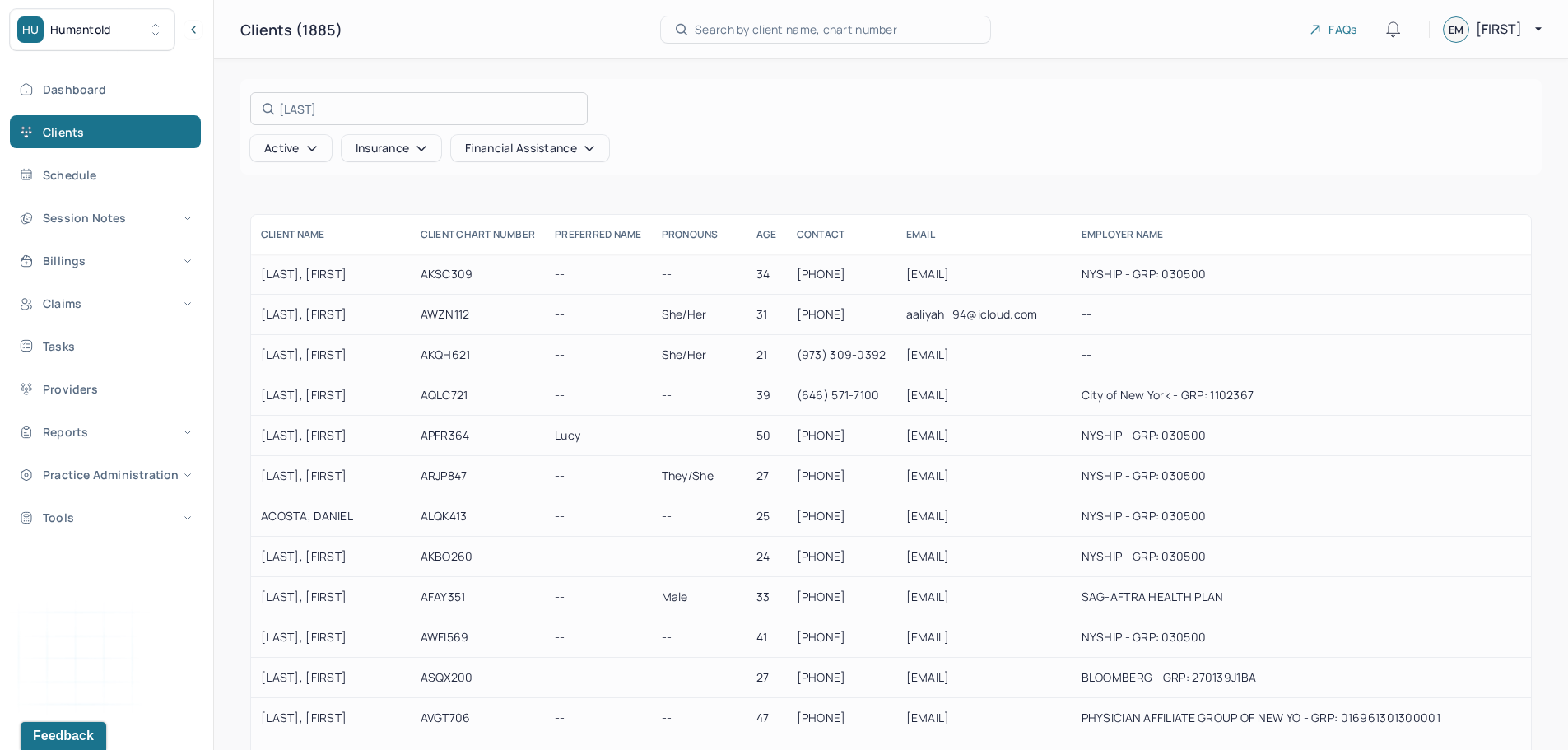 type on "ROBERTSON" 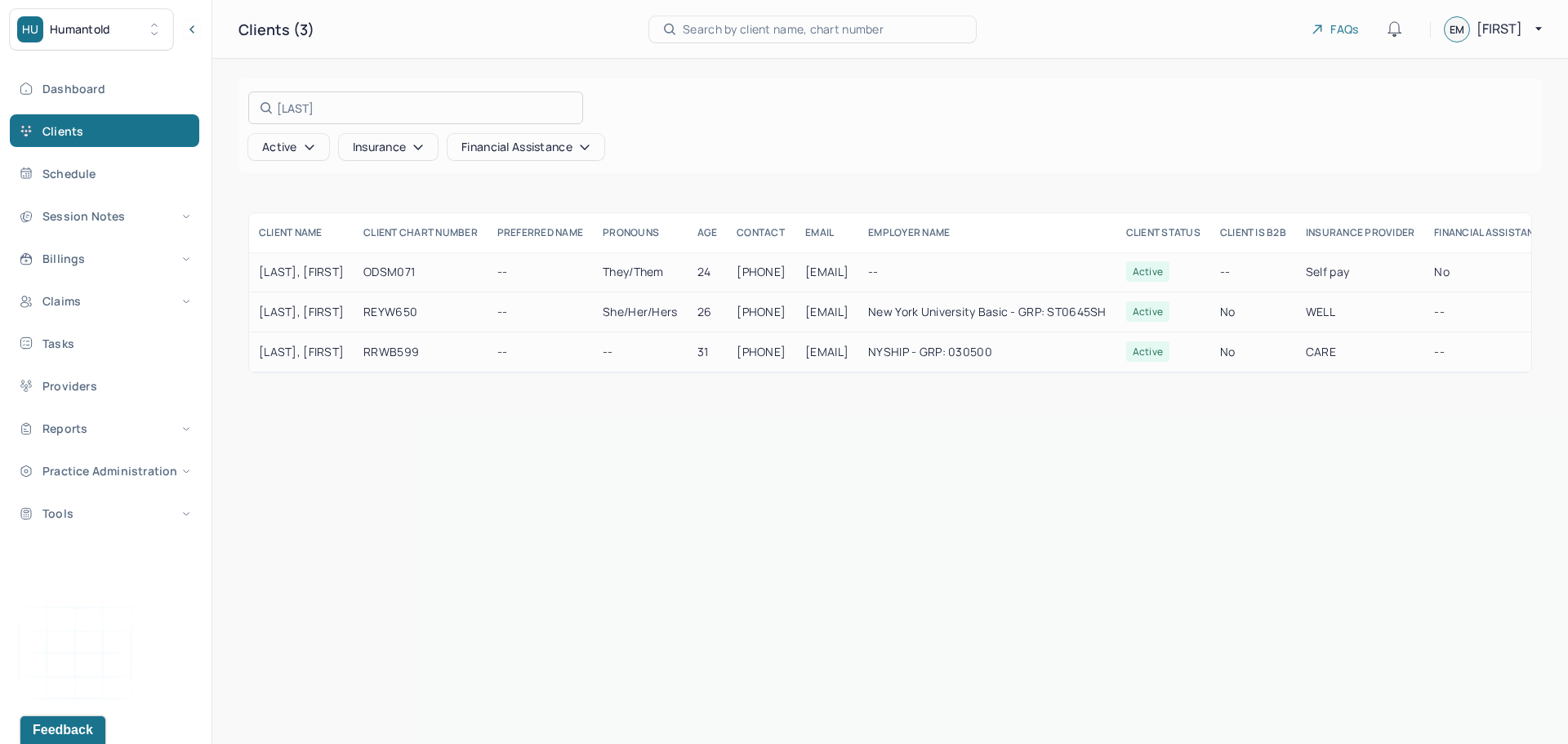 click at bounding box center (784, 372) 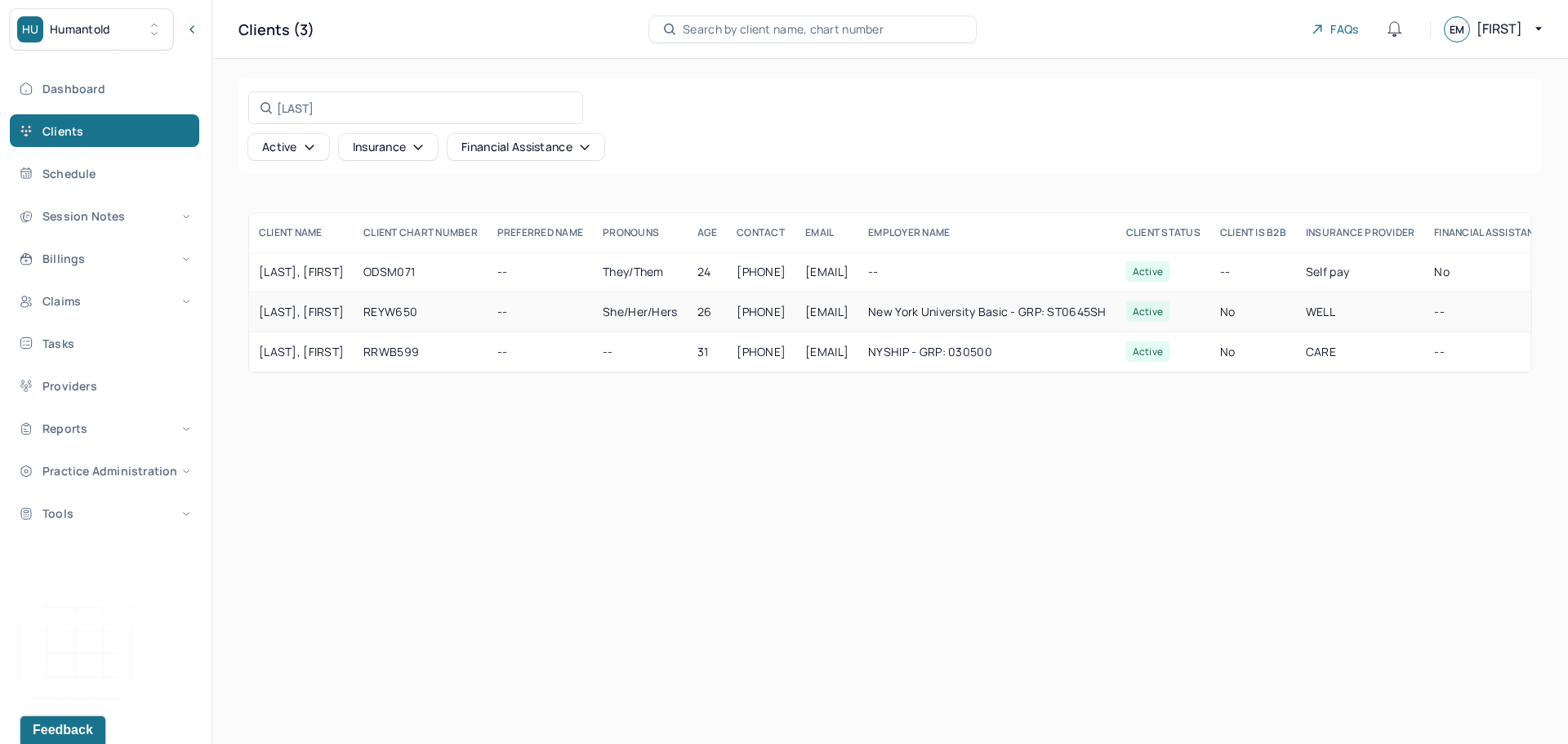 click on "ROBERTSON, EMILY" at bounding box center (301, 312) 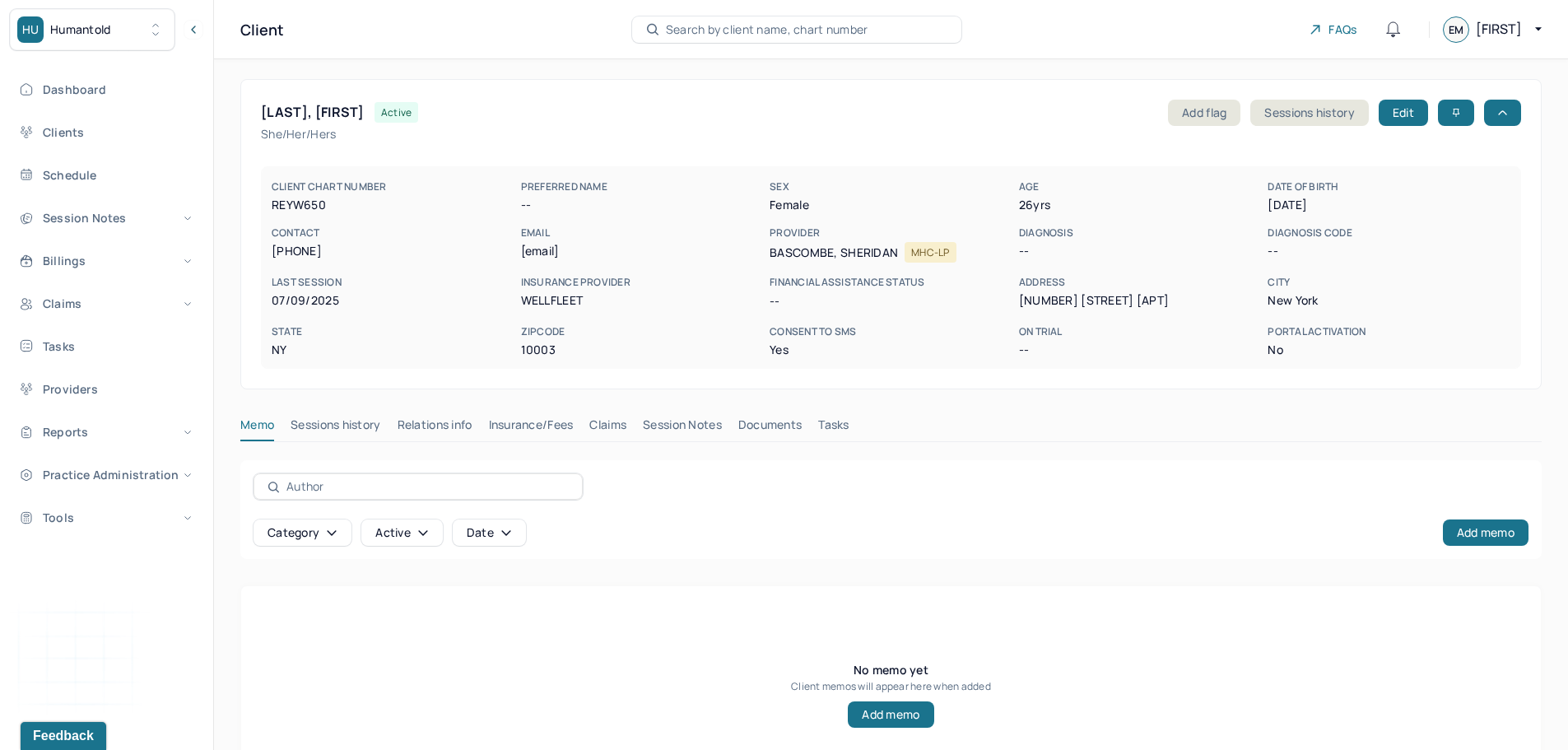 click on "Claims" at bounding box center [607, 428] 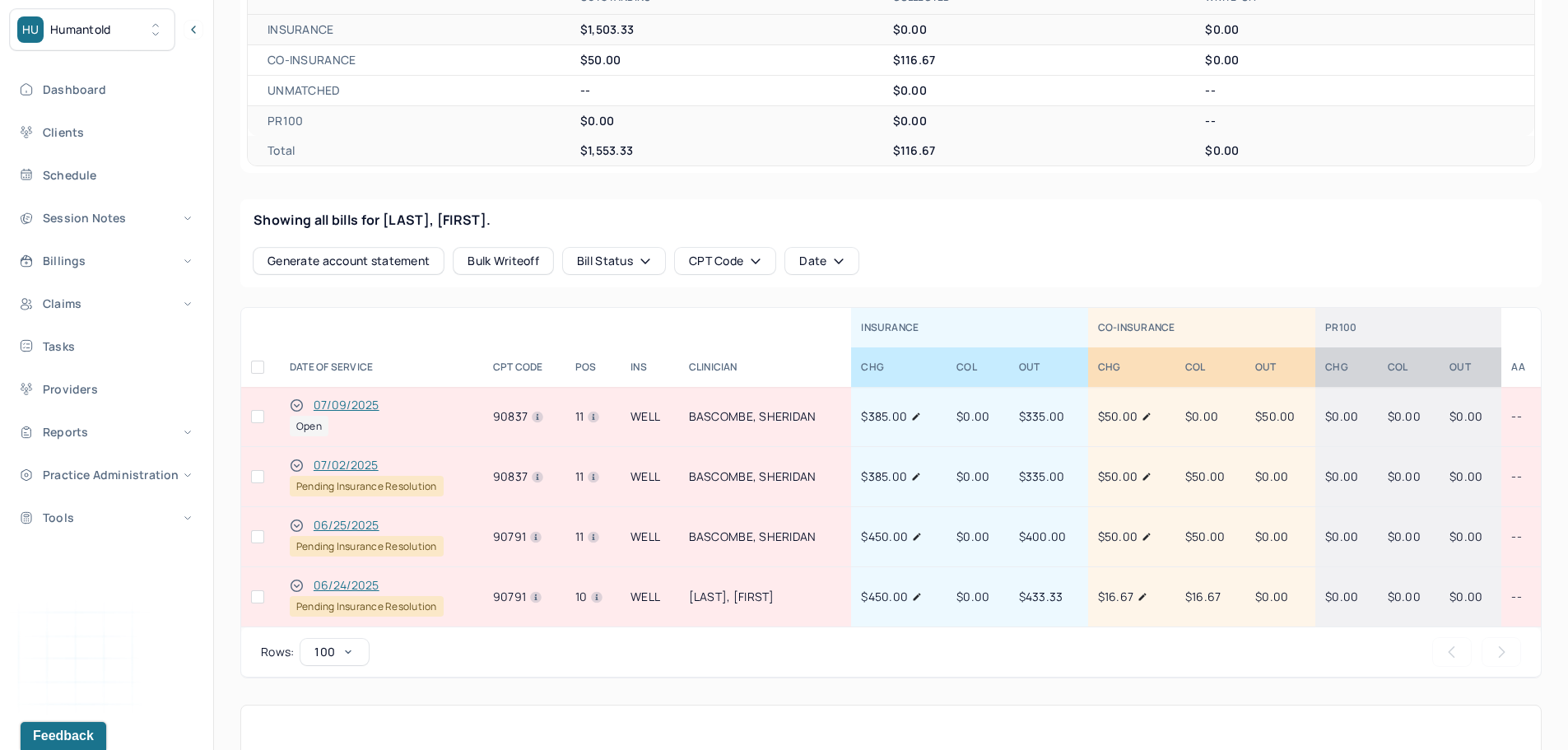 scroll, scrollTop: 494, scrollLeft: 0, axis: vertical 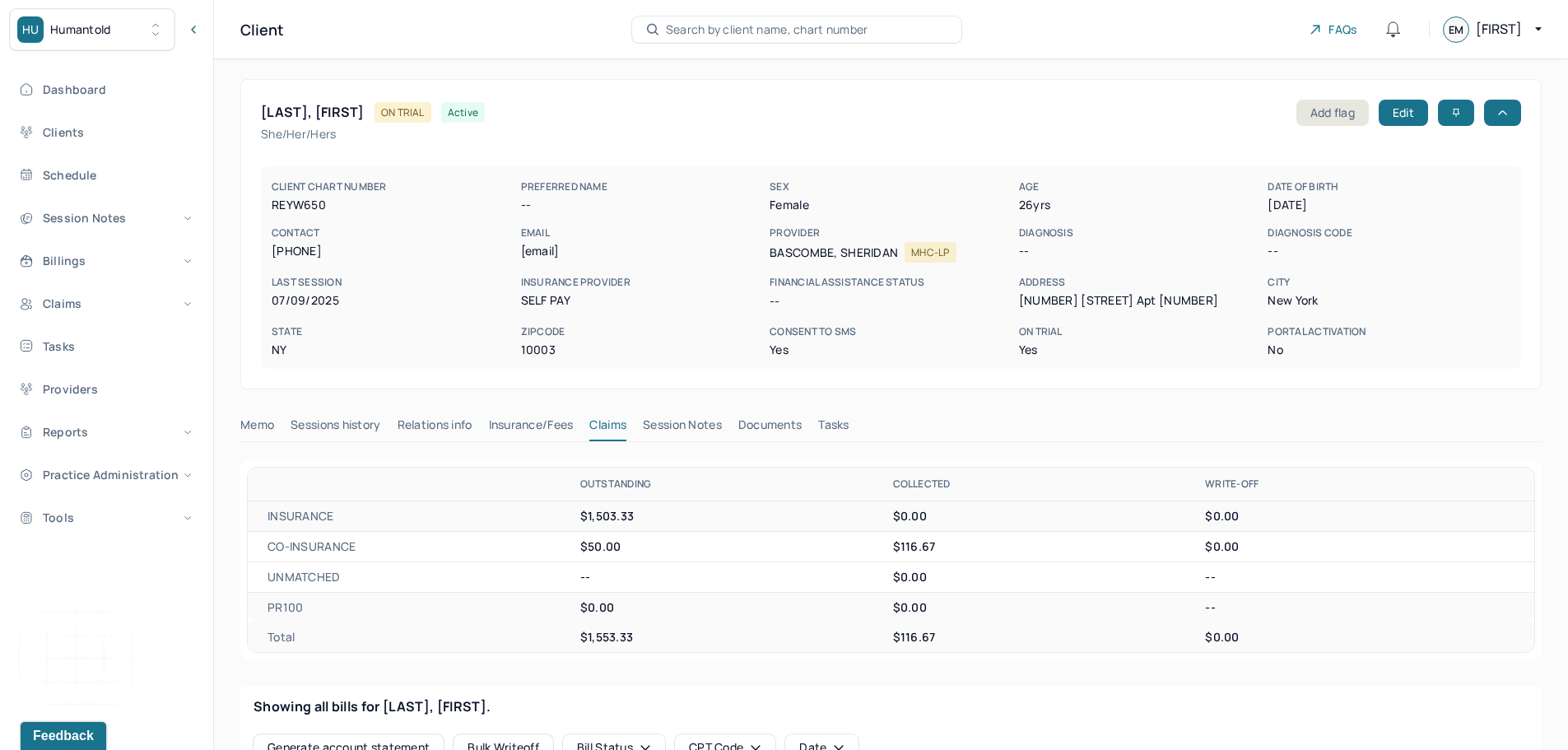 click on "Search by client name, chart number" at bounding box center [767, 30] 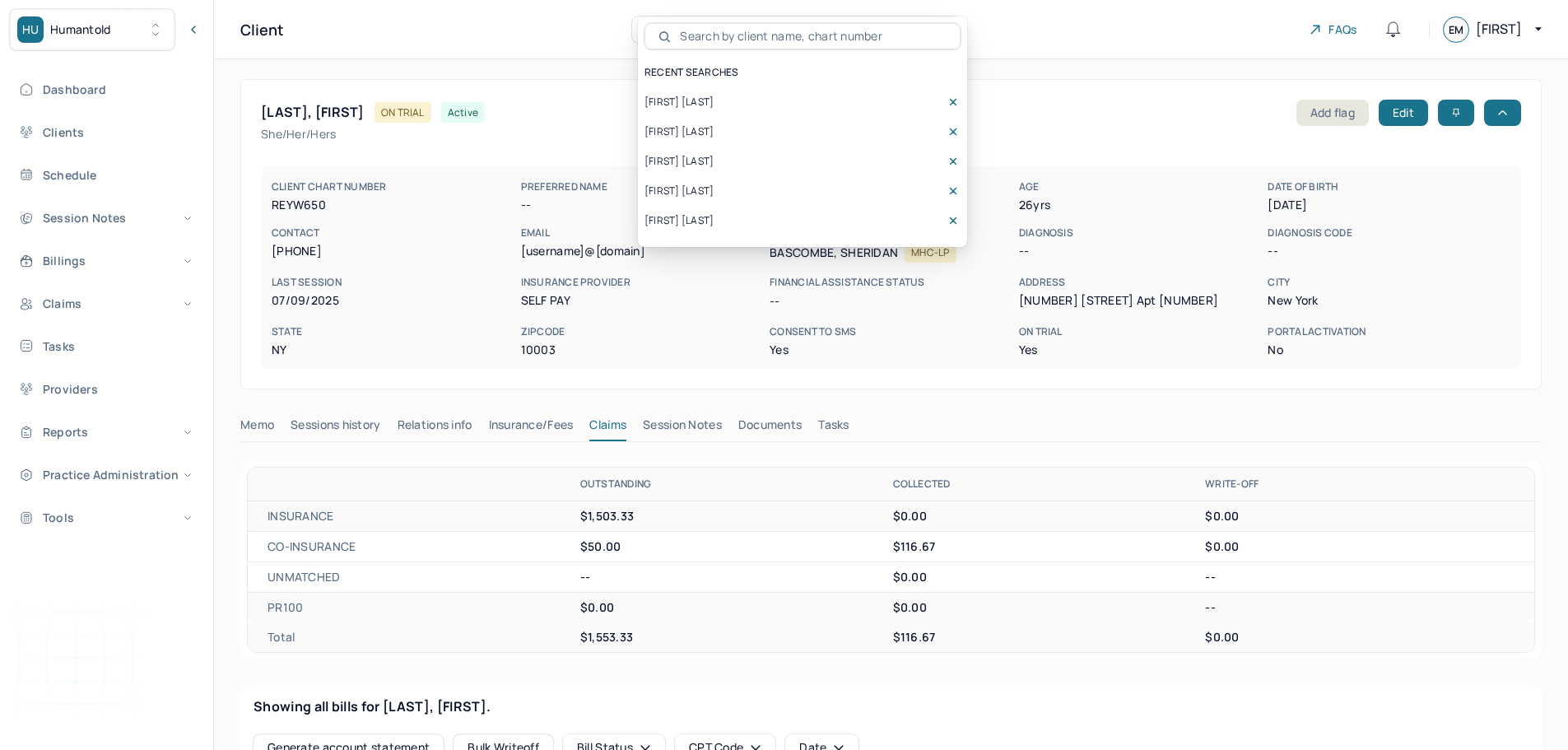 scroll, scrollTop: 0, scrollLeft: 0, axis: both 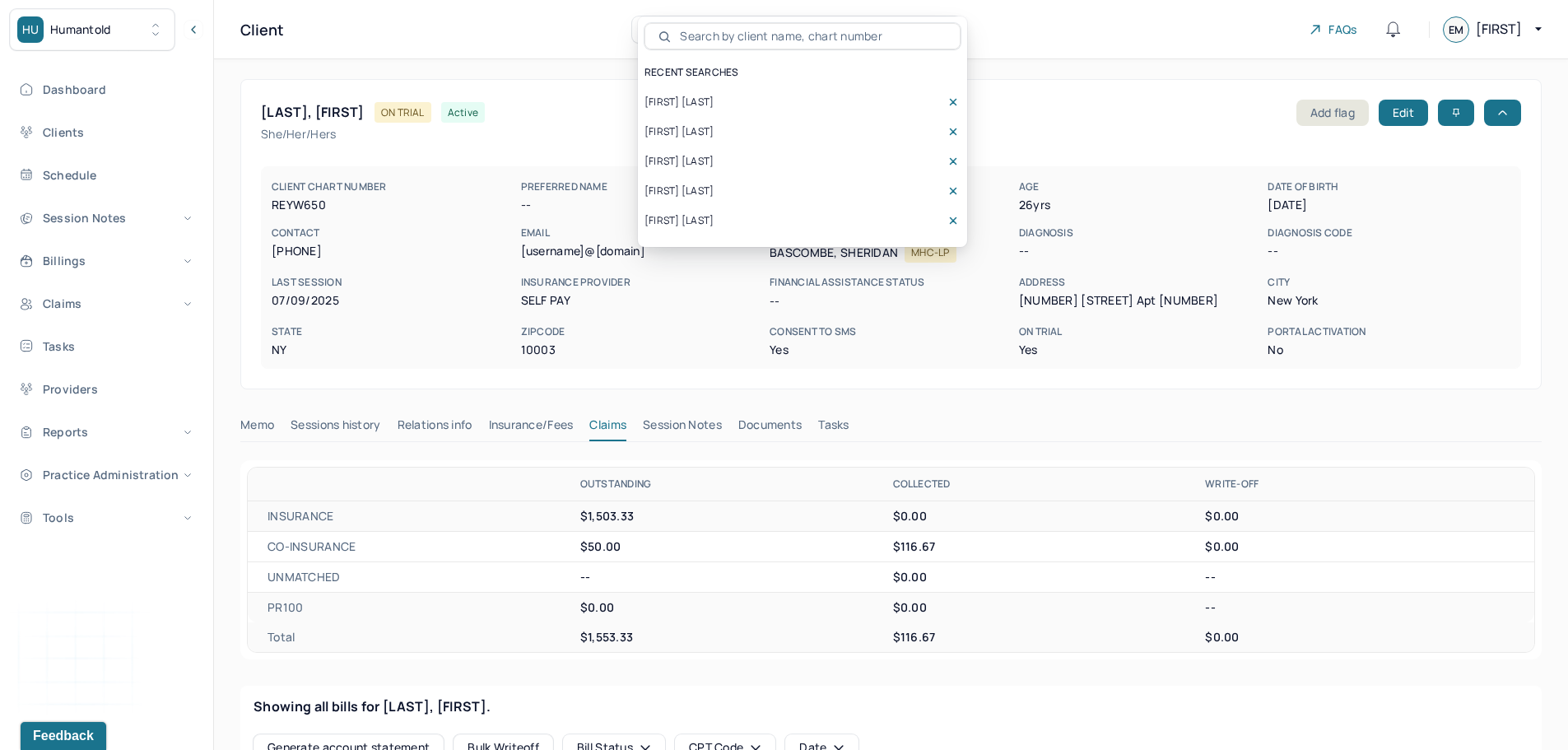 click on "Client   Search by client name, chart number     FAQs     EM [FIRST]" at bounding box center [891, 30] 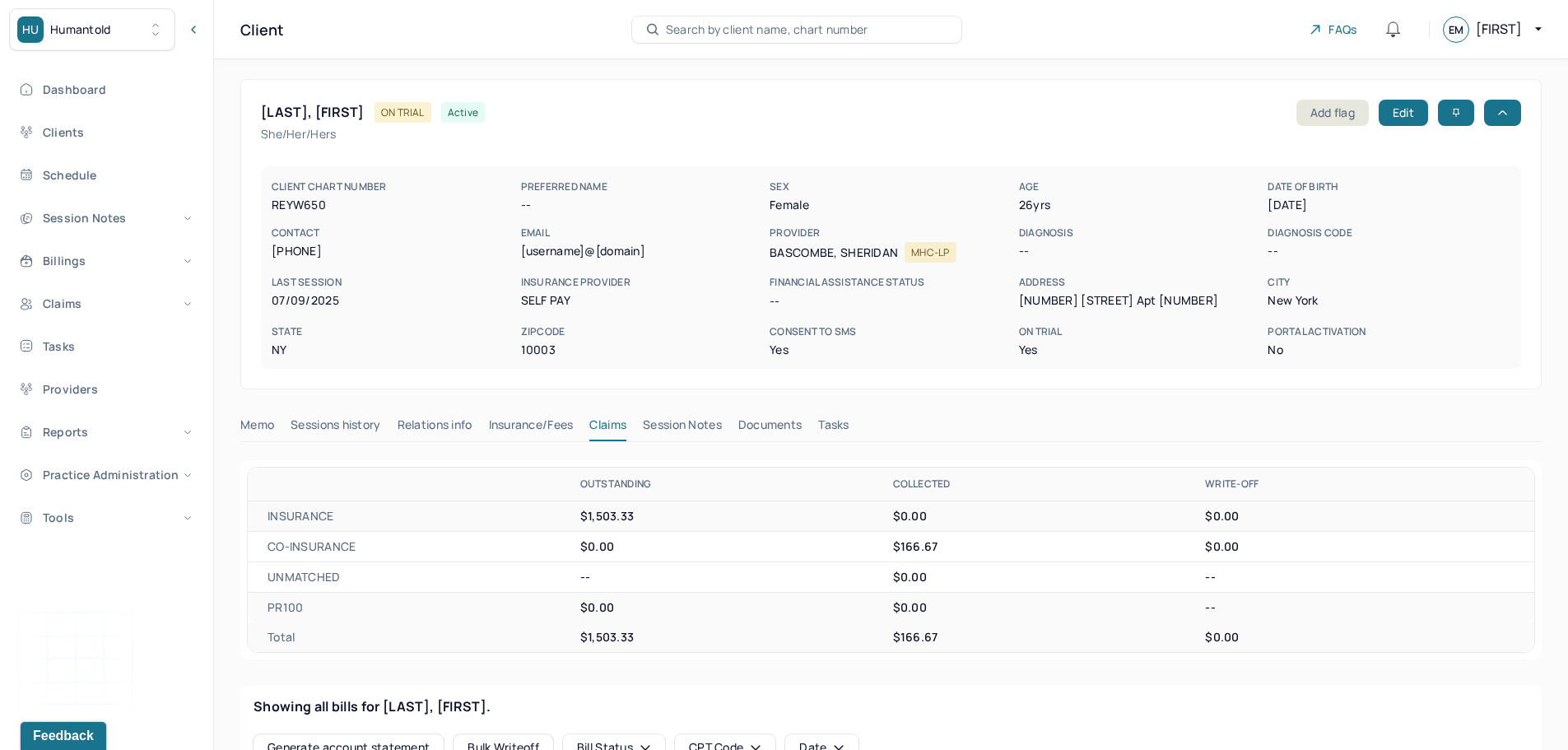 click on "Search by client name, chart number" at bounding box center [767, 30] 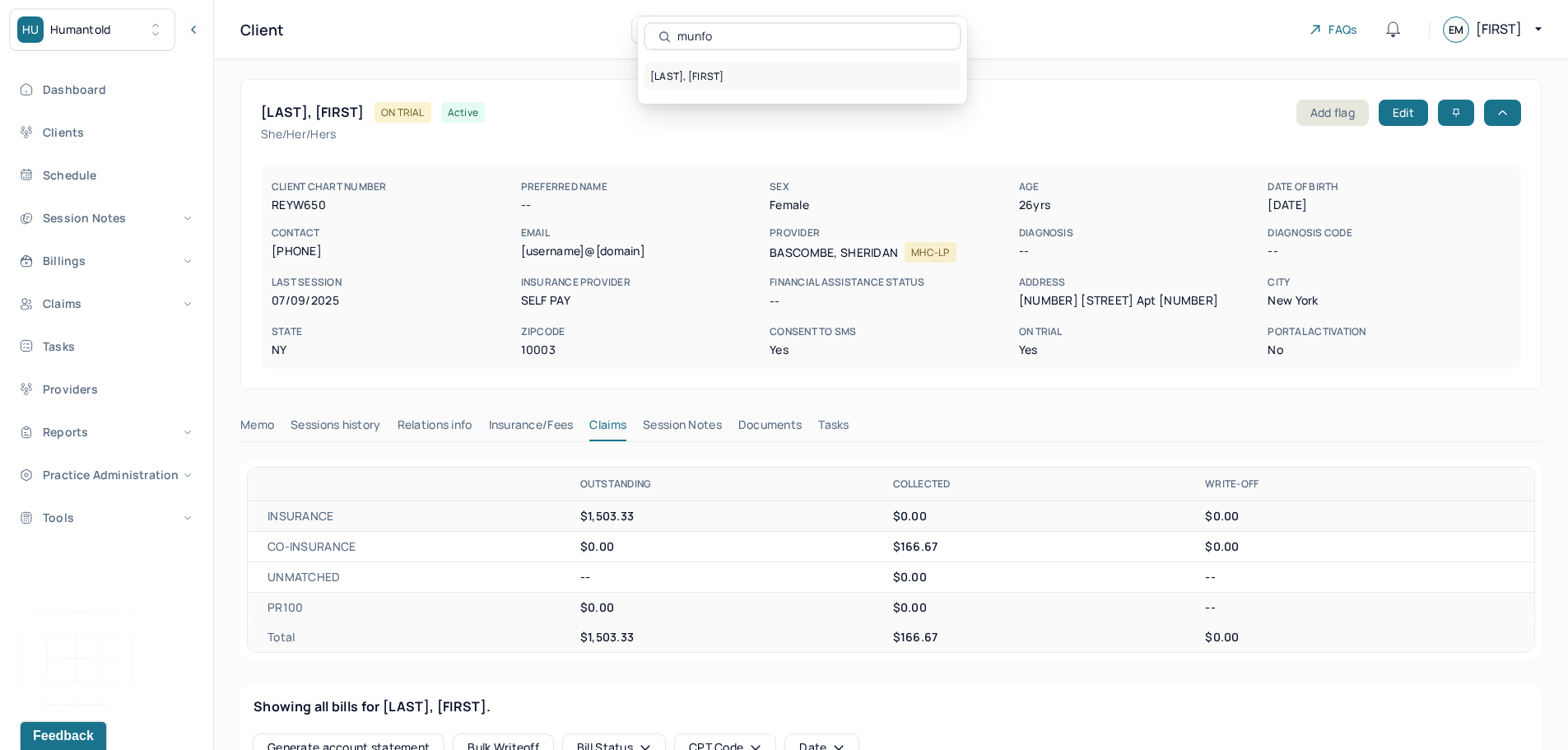 type on "munfo" 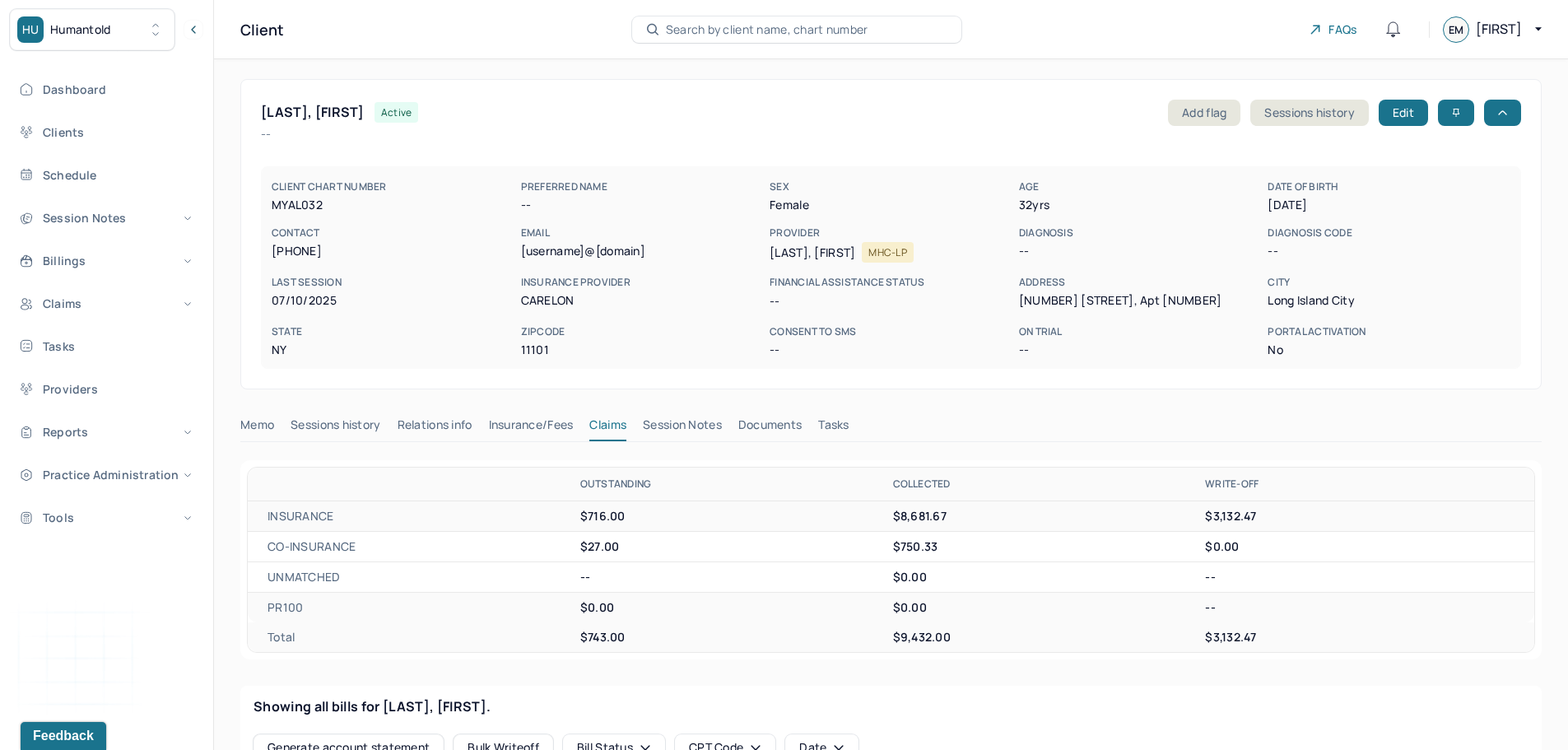 click on "Search by client name, chart number" at bounding box center (767, 30) 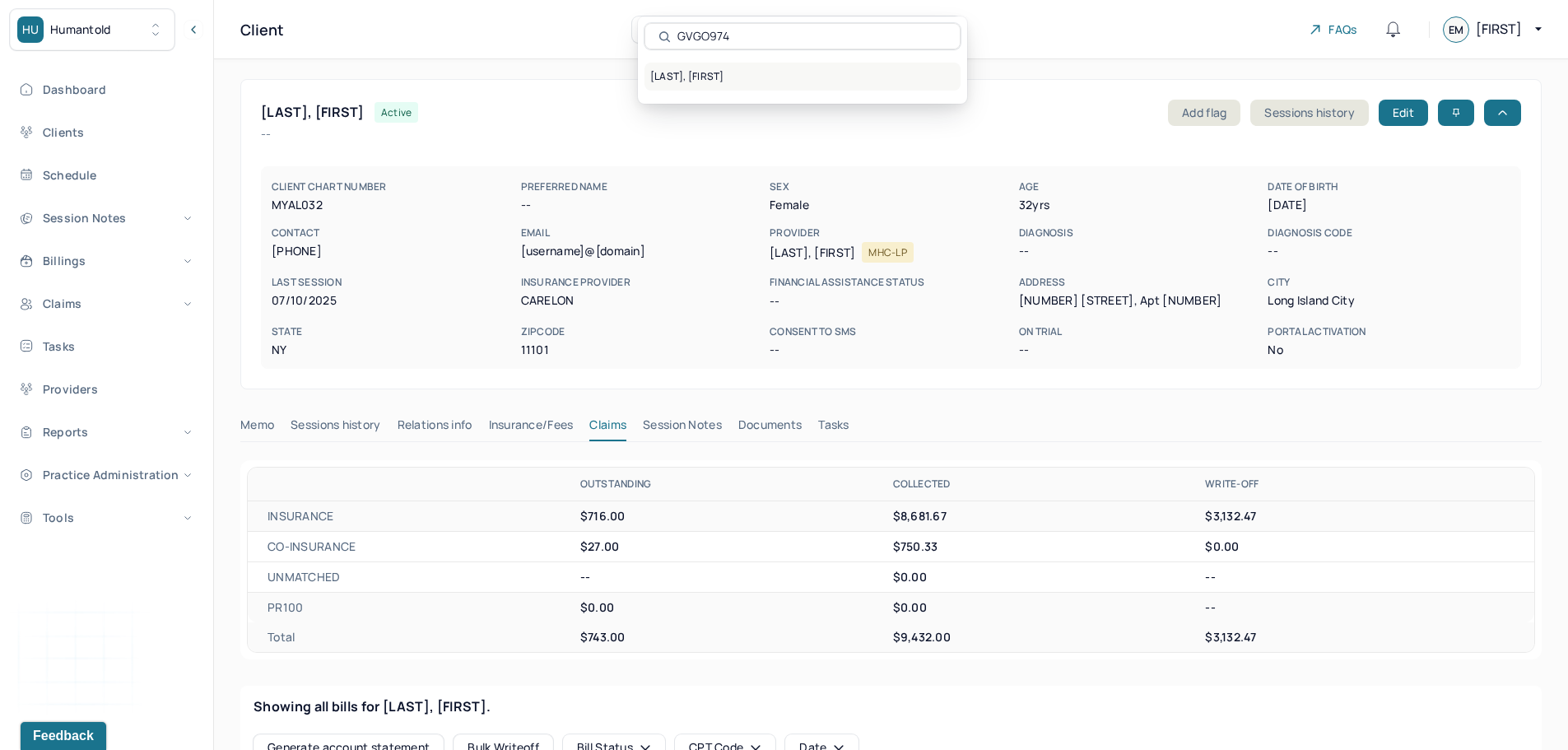 type on "GVGO974" 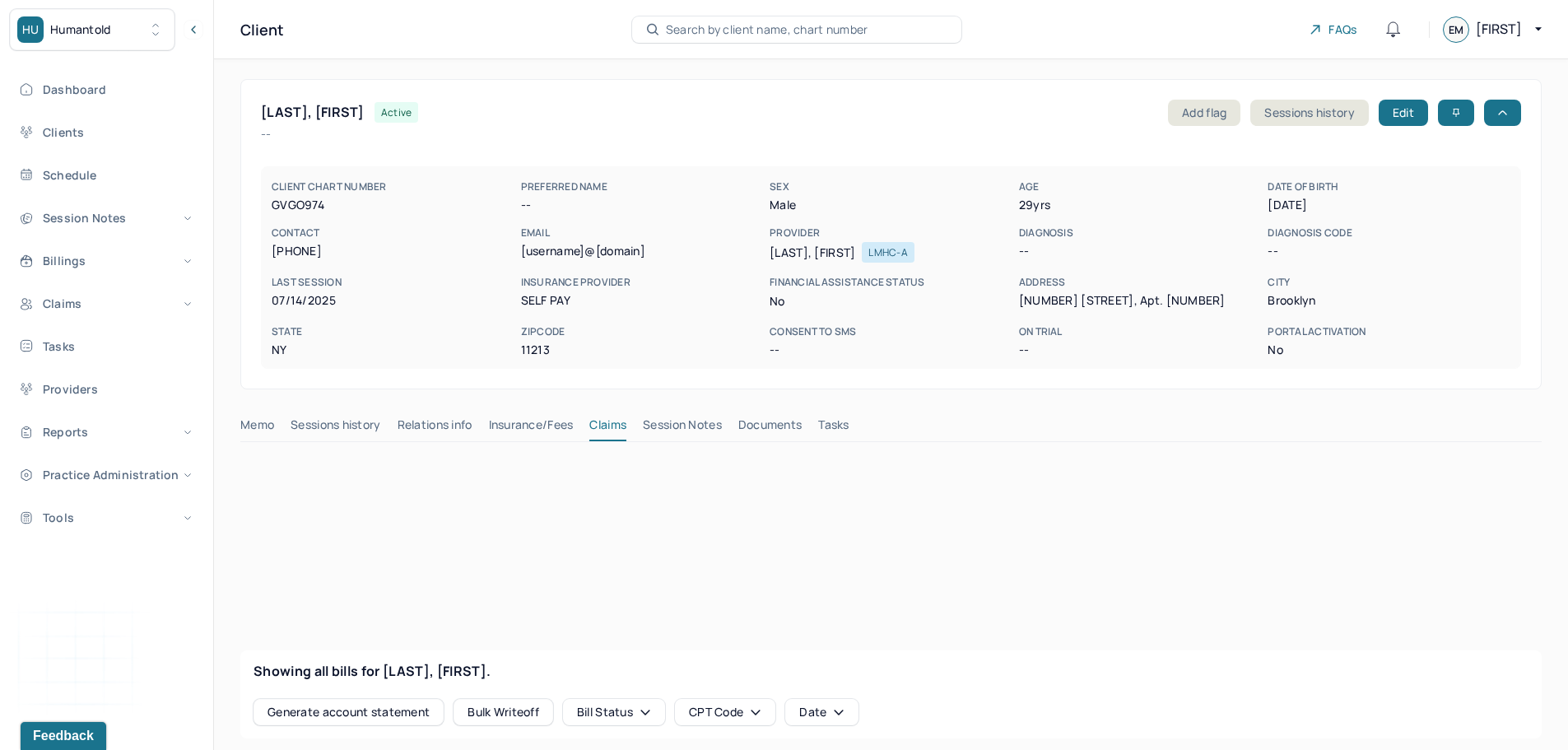 click on "Sessions history" at bounding box center [335, 428] 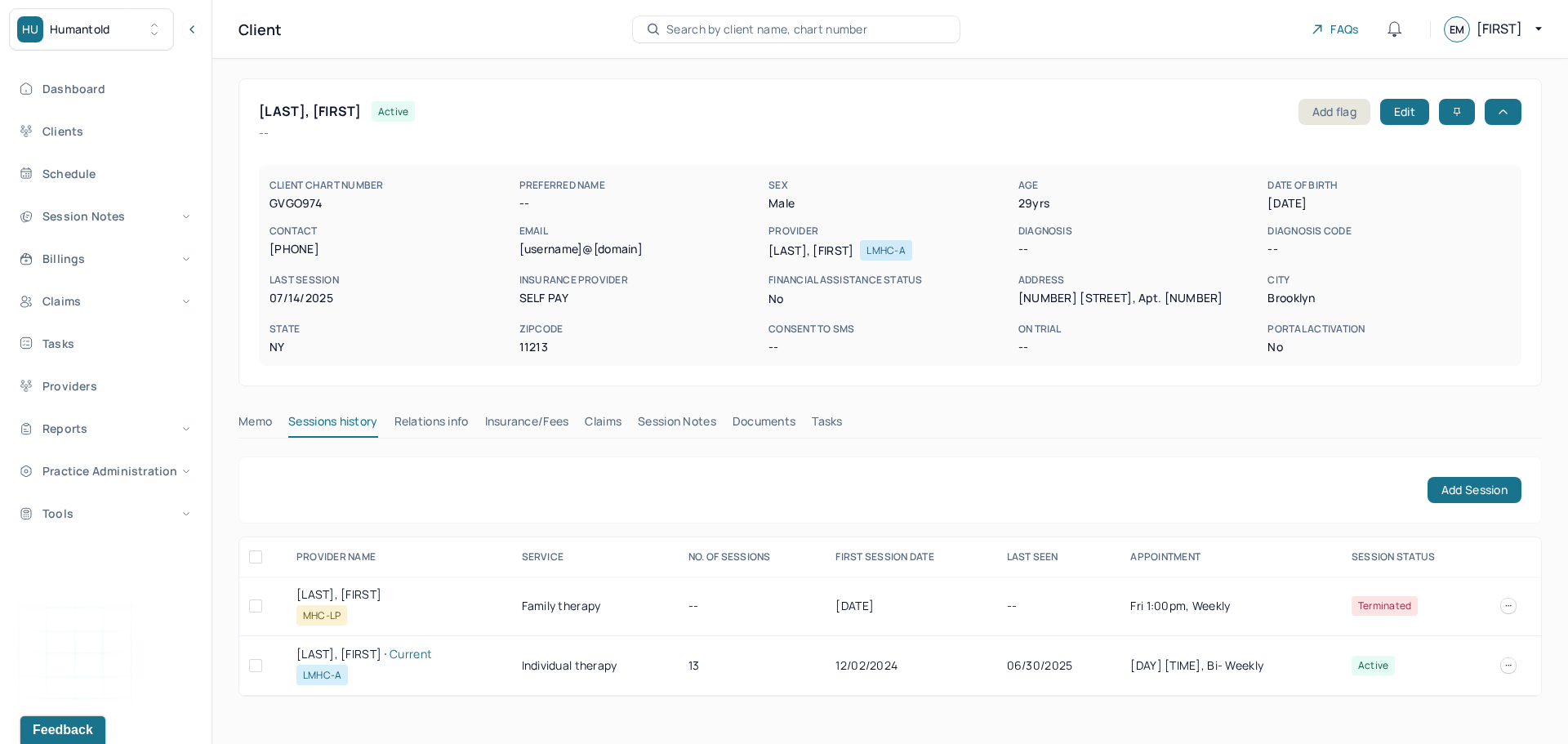 click on "EDWARDS, TASHANEE Current" at bounding box center [399, 654] 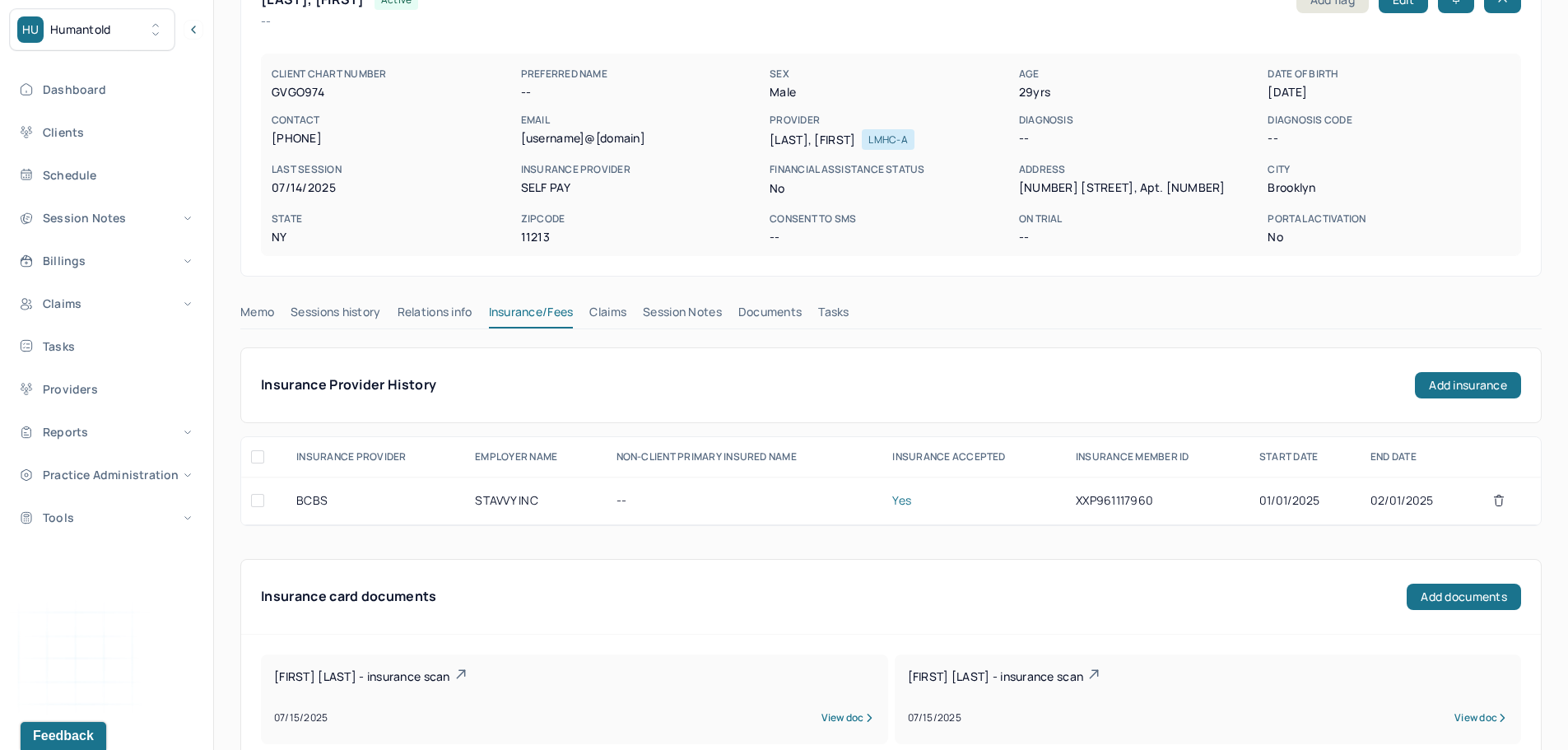 scroll, scrollTop: 165, scrollLeft: 0, axis: vertical 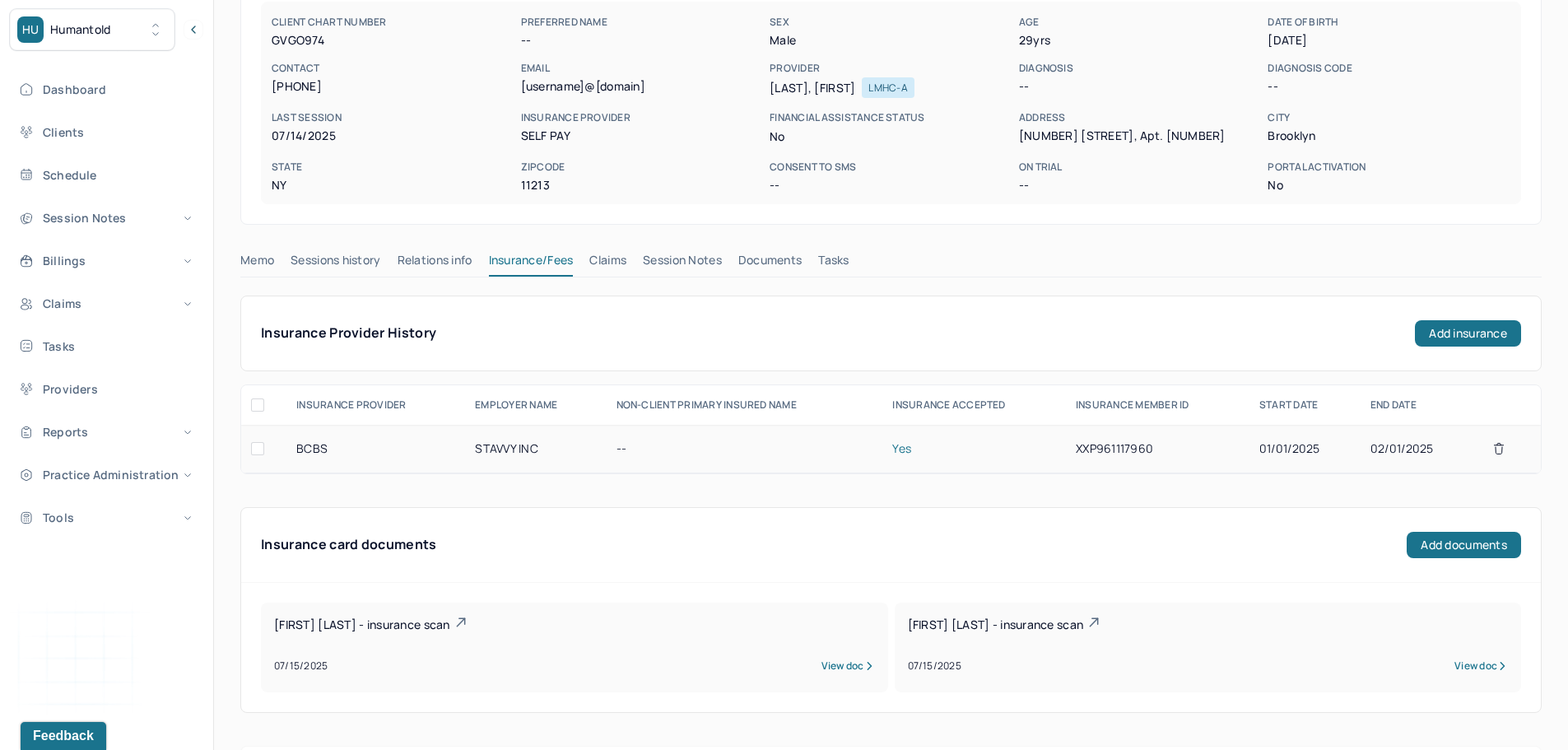 click on "XXP961117960" at bounding box center [1157, 449] 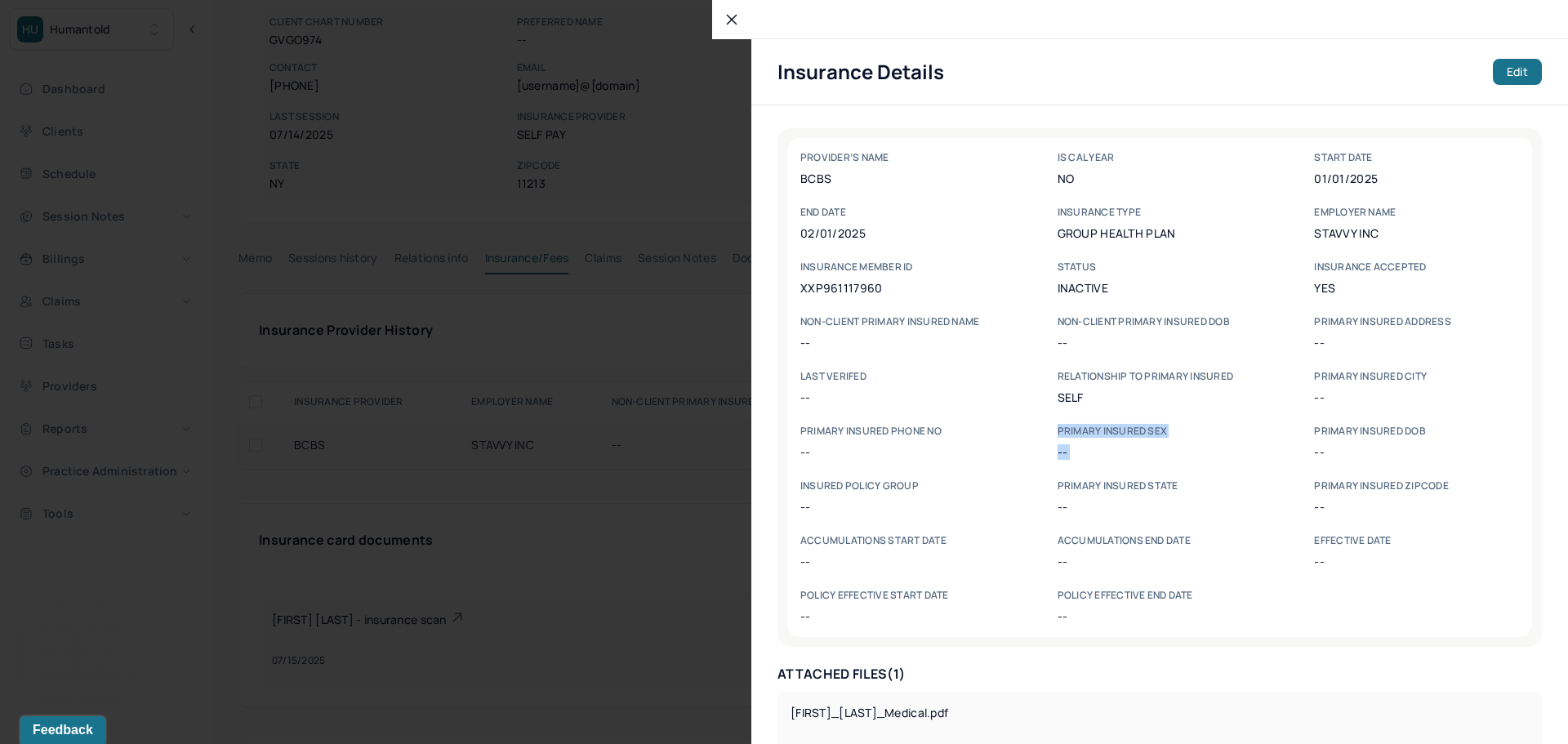 click on "PROVIDER’s NAME BCBS Is Cal Year No start date 01/01/2025 end date 02/01/2025 Insurance type group health plan Employer name STAVVY INC INSURANCE MEMBER ID XXP961117960 Status inactive Insurance accepted Yes NON-CLIENT PRIMARY INSURED NAME -- NON-CLIENT PRIMARY INSURED DOB -- PRIMARY INSURED address -- LAST VERIFED -- Relationship to primary insured self Primary insured city -- Primary insured phone no -- Primary insured sex -- Primary insured dob -- Insured policy group -- Primary insured state -- Primary insured zipcode -- Accumulations start date -- Accumulations end date -- Effective date -- Policy Effective start date -- Policy Effective end date --" at bounding box center (1160, 387) 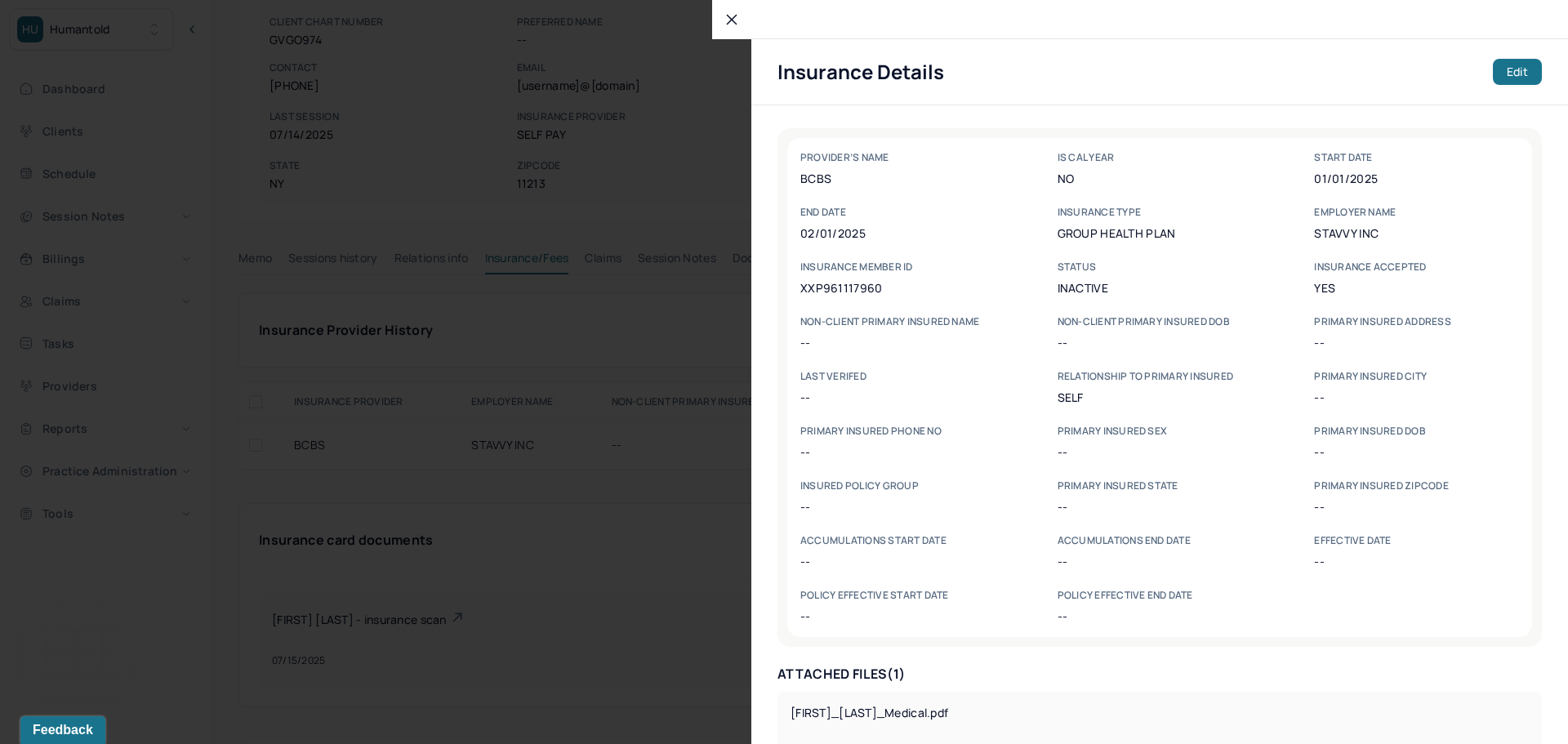 click on "XXP961117960" at bounding box center [902, 287] 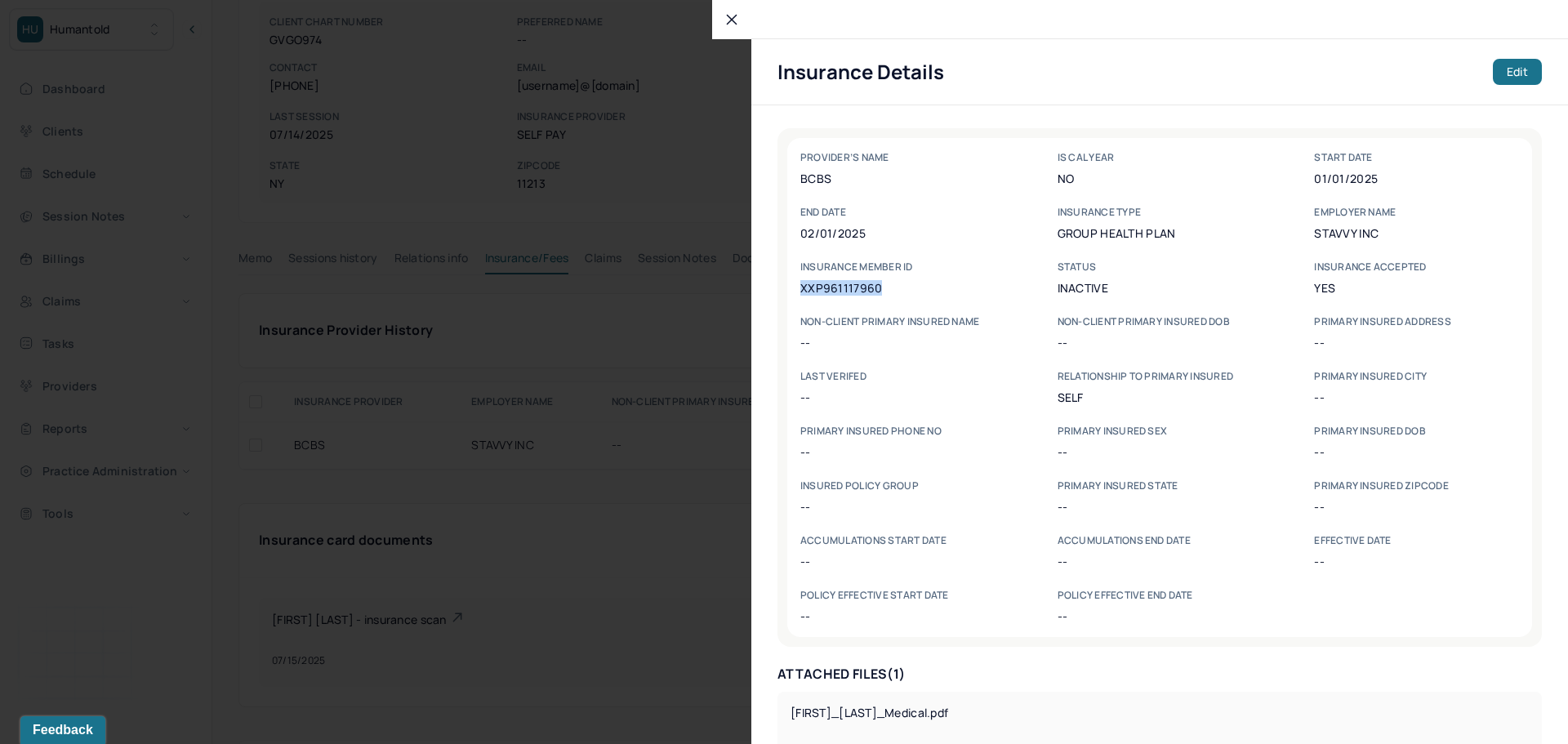 click on "XXP961117960" at bounding box center [902, 287] 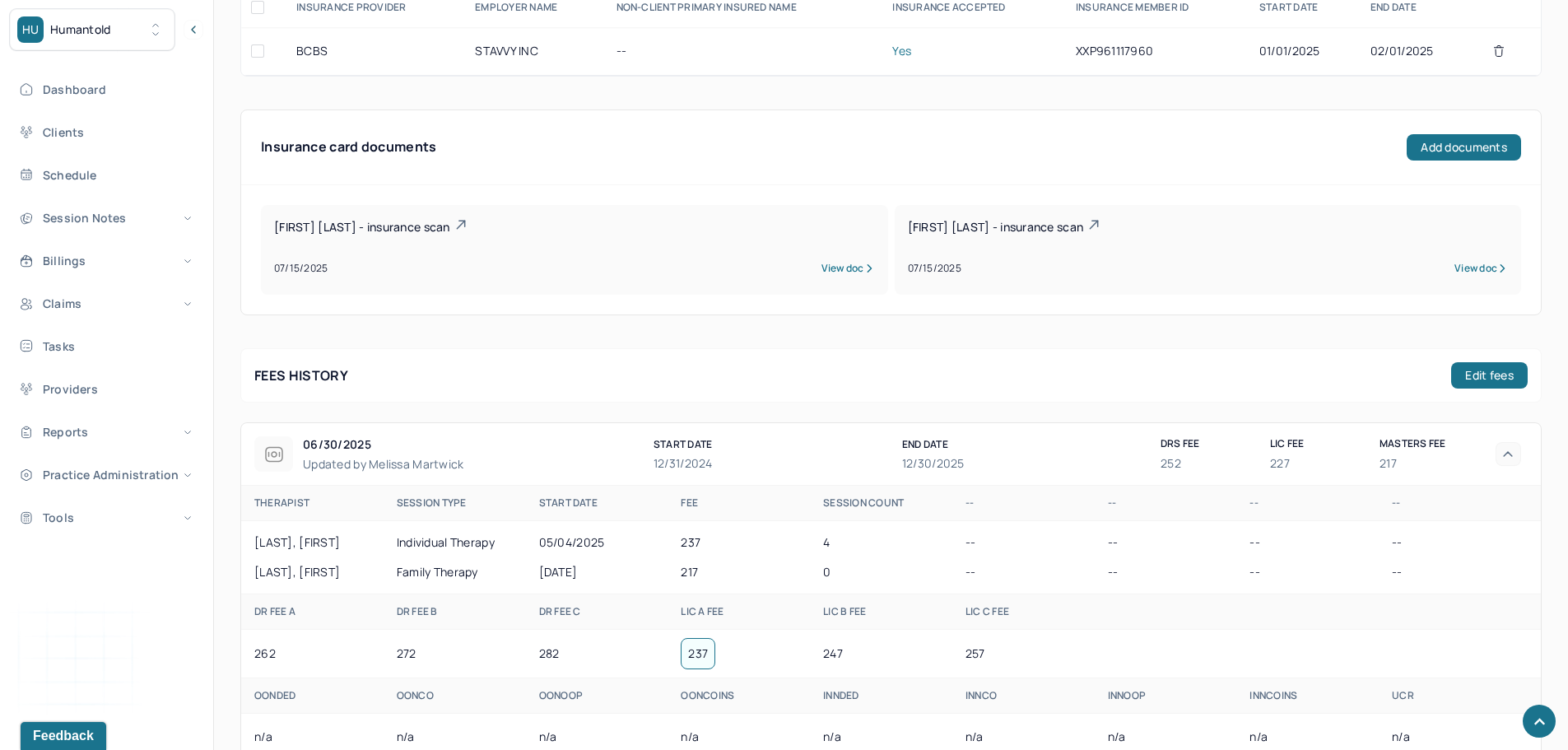 scroll, scrollTop: 576, scrollLeft: 0, axis: vertical 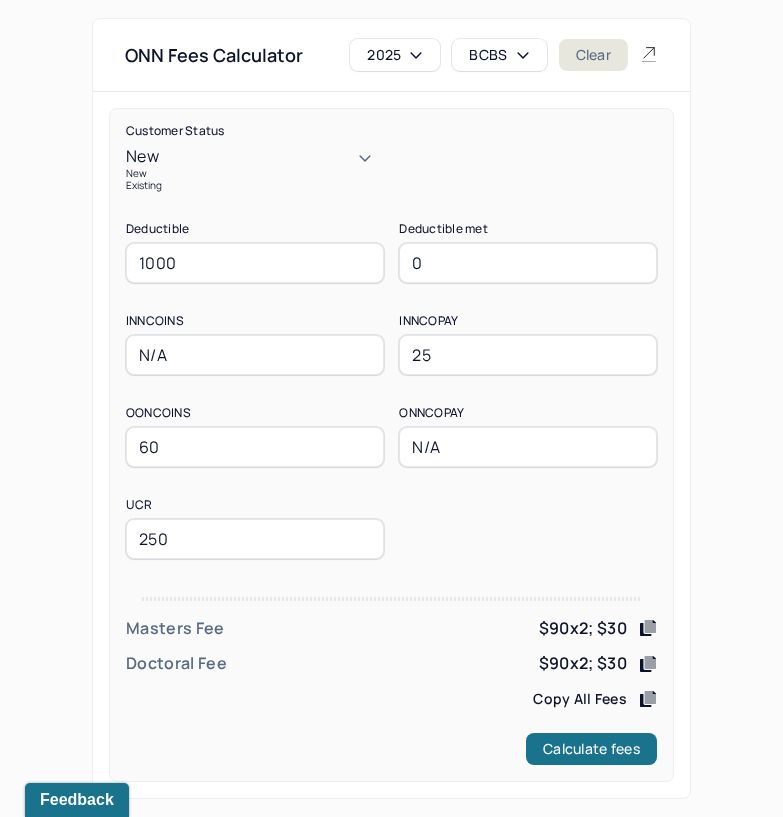 click on "New" at bounding box center [255, 156] 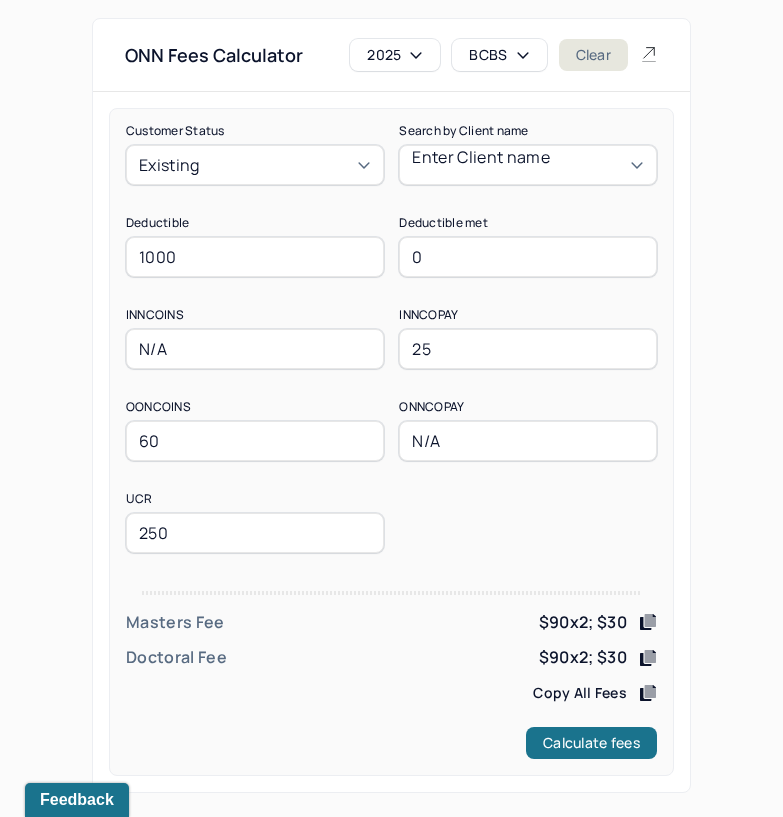 drag, startPoint x: 222, startPoint y: 253, endPoint x: 46, endPoint y: 291, distance: 180.05554 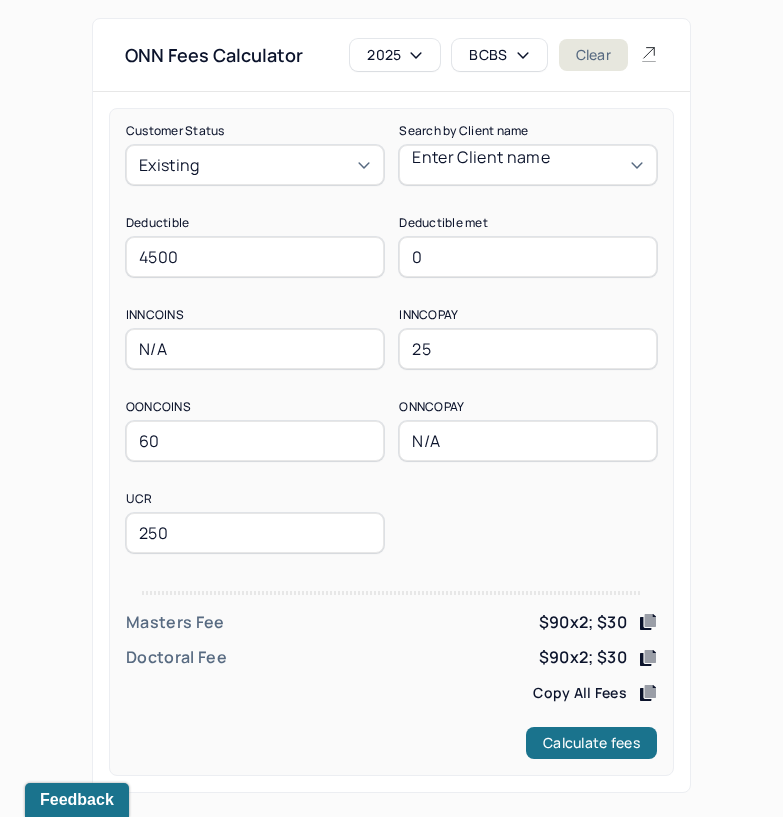 type on "4500" 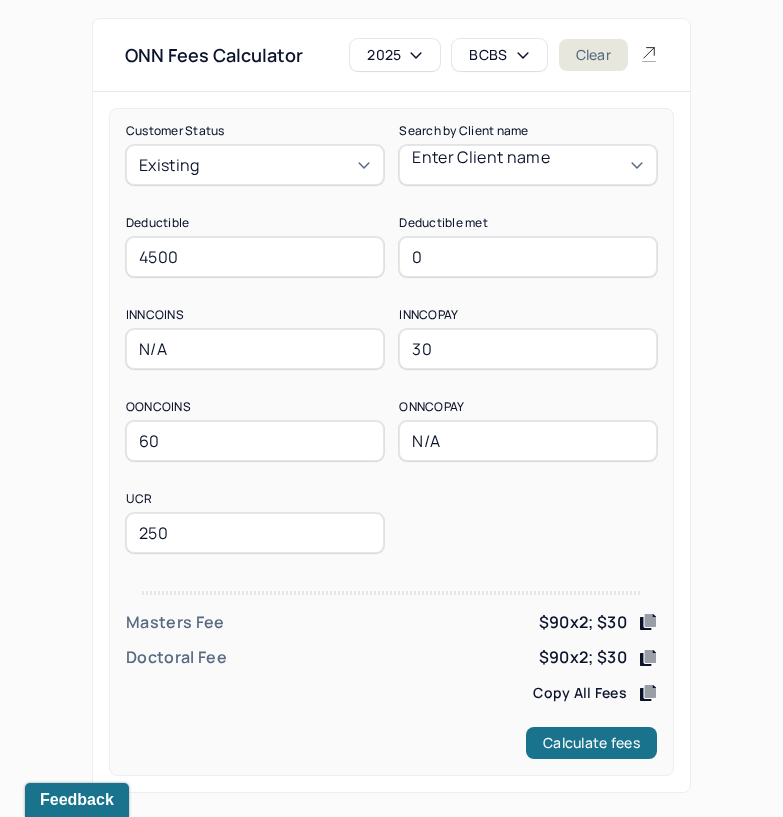 type on "30" 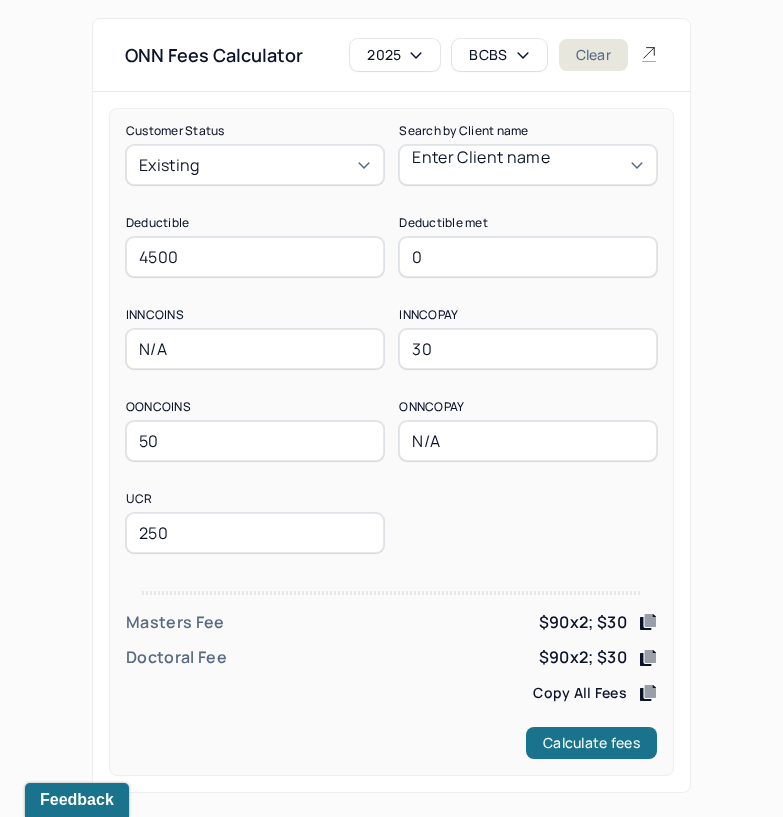 type on "50" 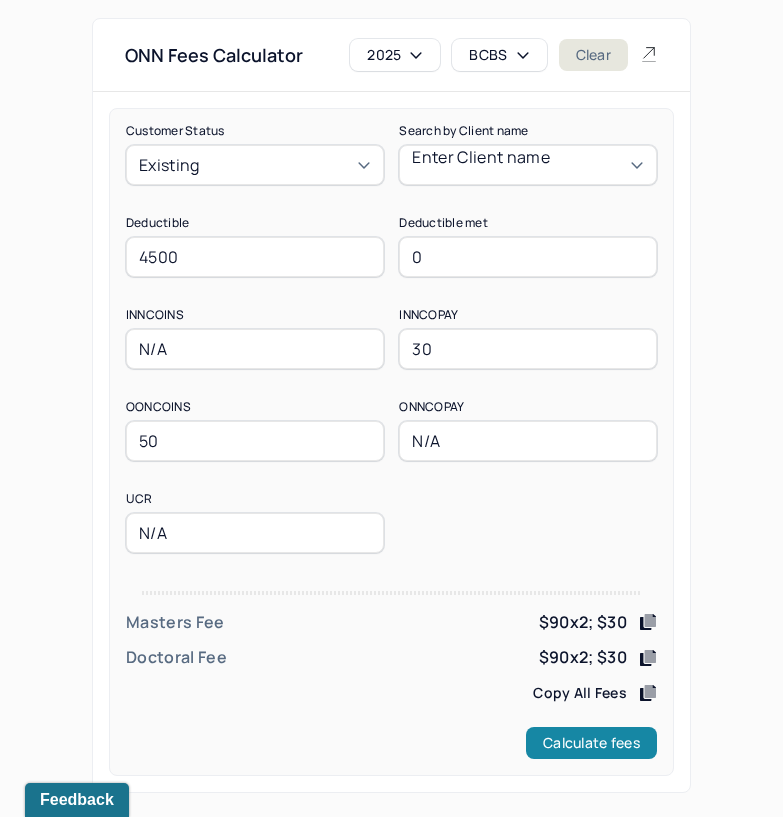 type on "N/A" 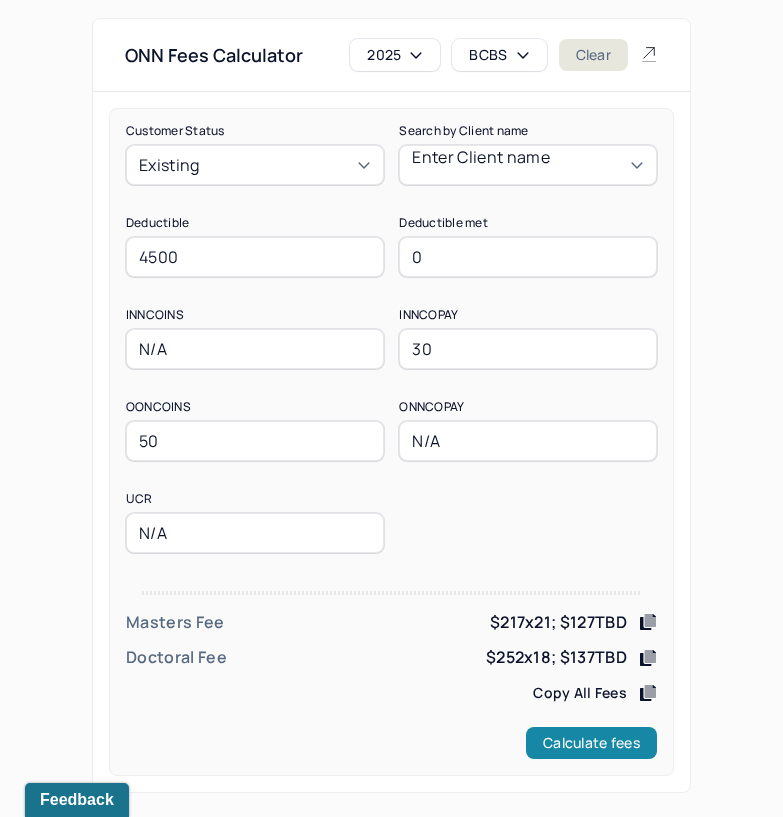 click on "Calculate fees" at bounding box center [591, 743] 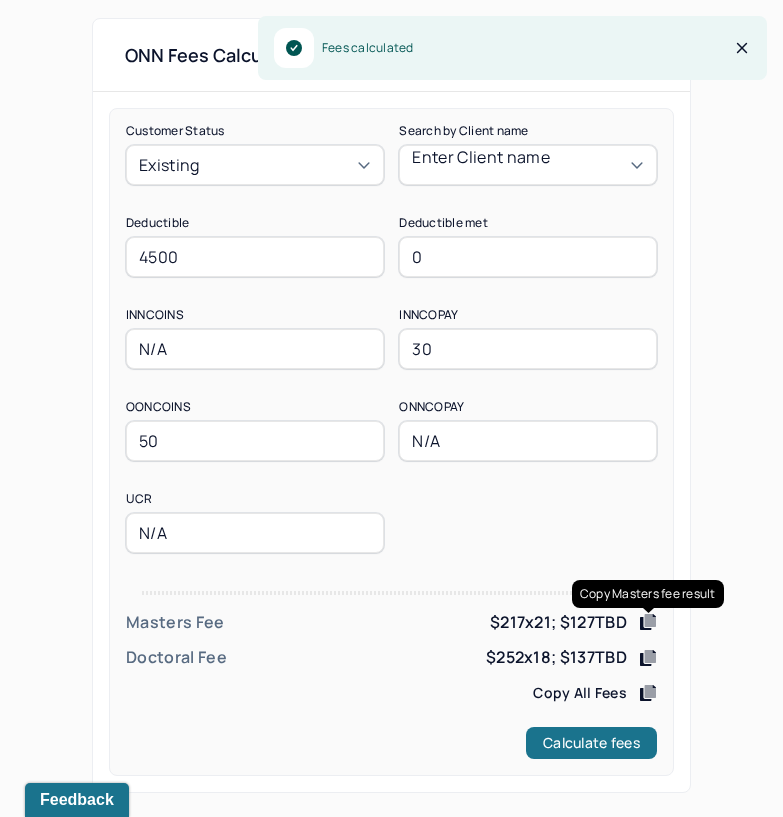 click 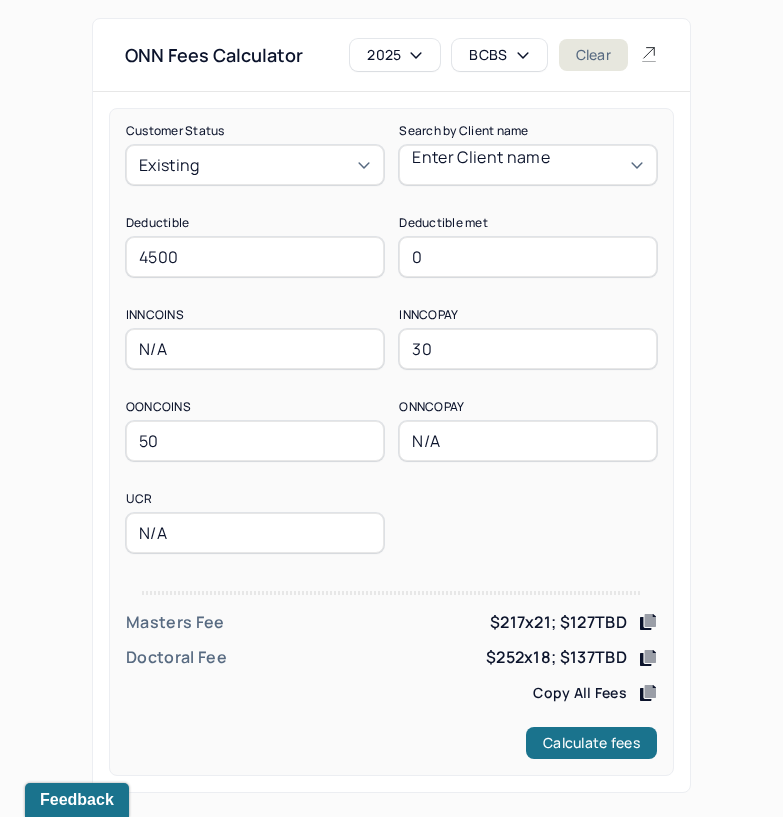 click 